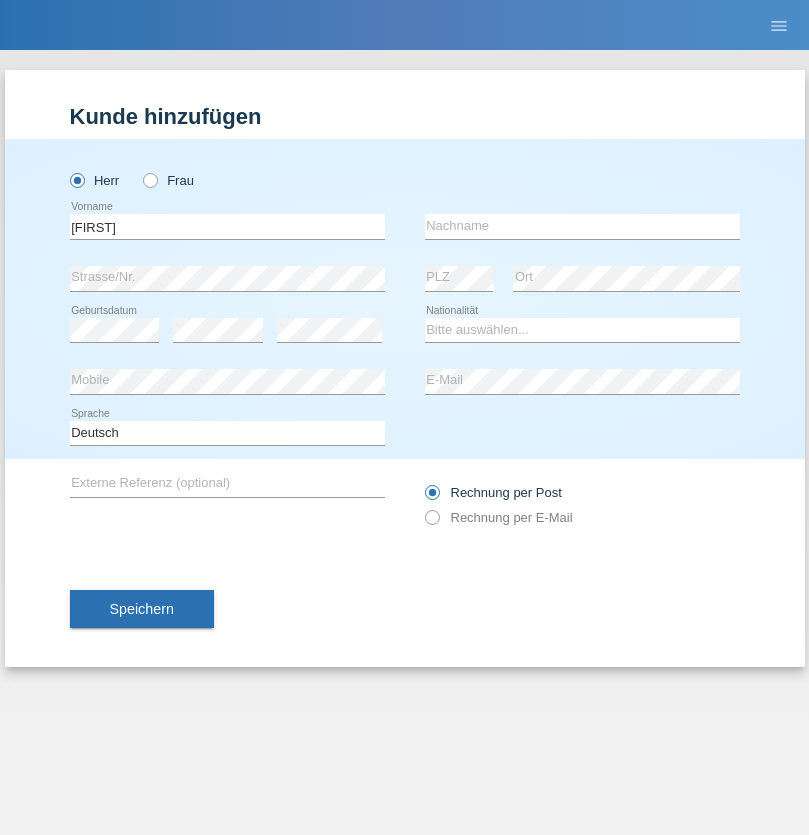 scroll, scrollTop: 0, scrollLeft: 0, axis: both 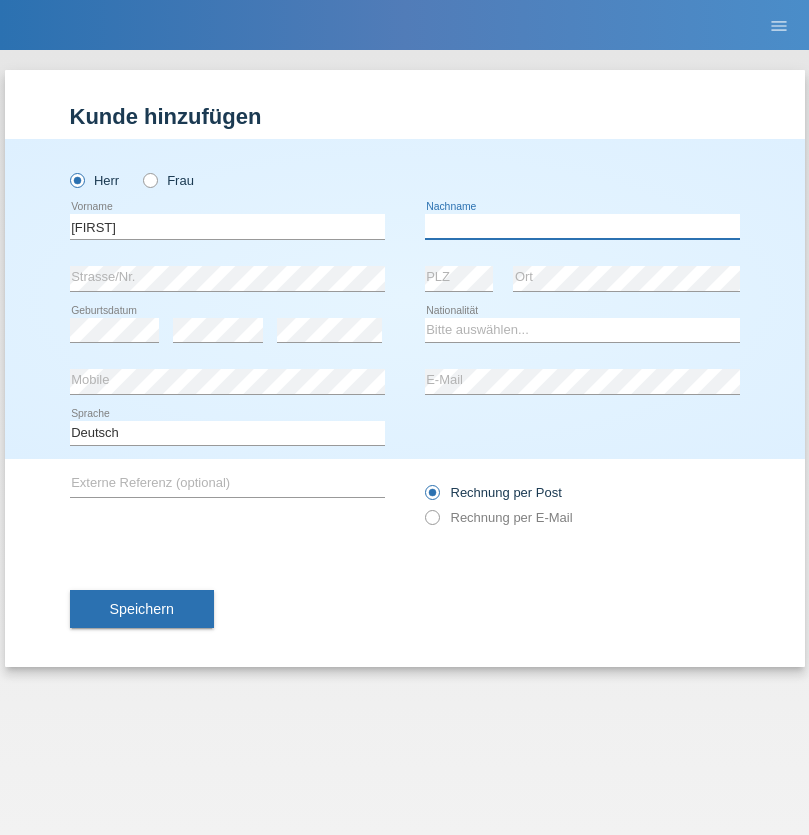 click at bounding box center (582, 226) 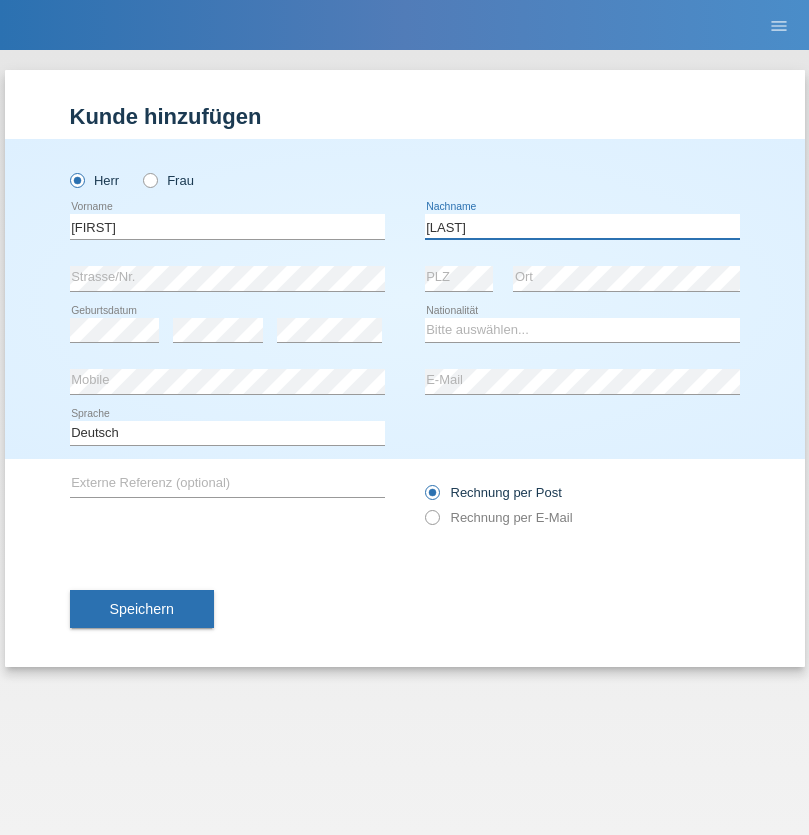 type on "Dogazanski" 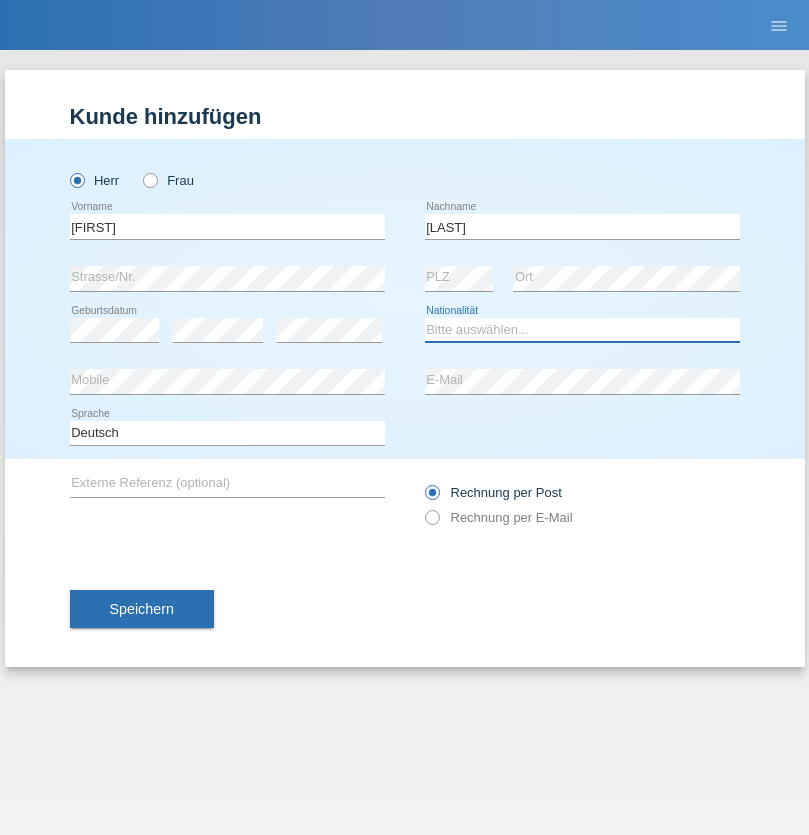 select on "MK" 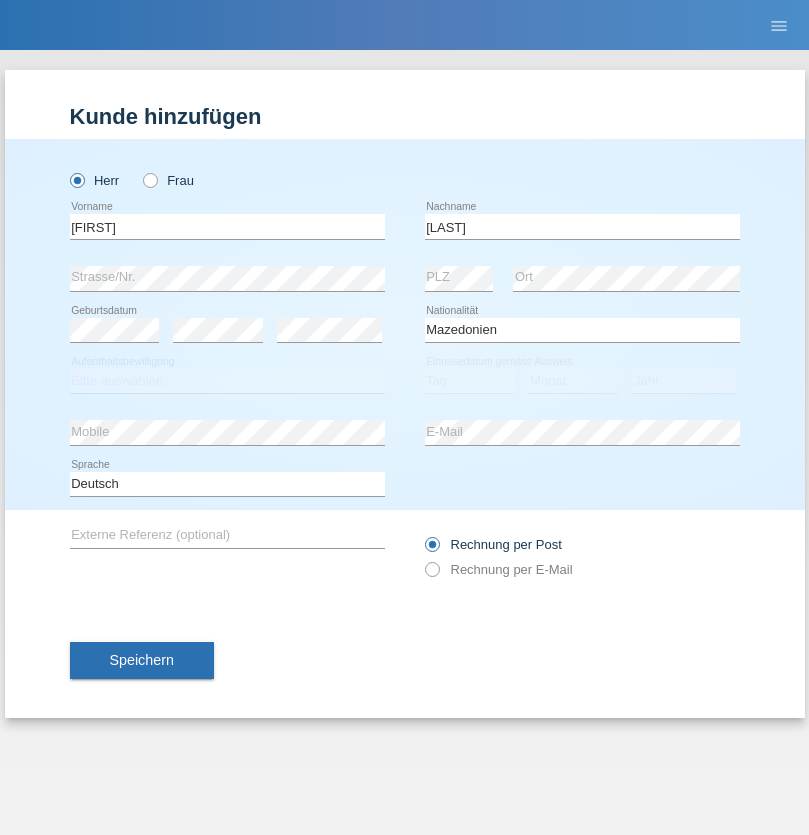 select on "C" 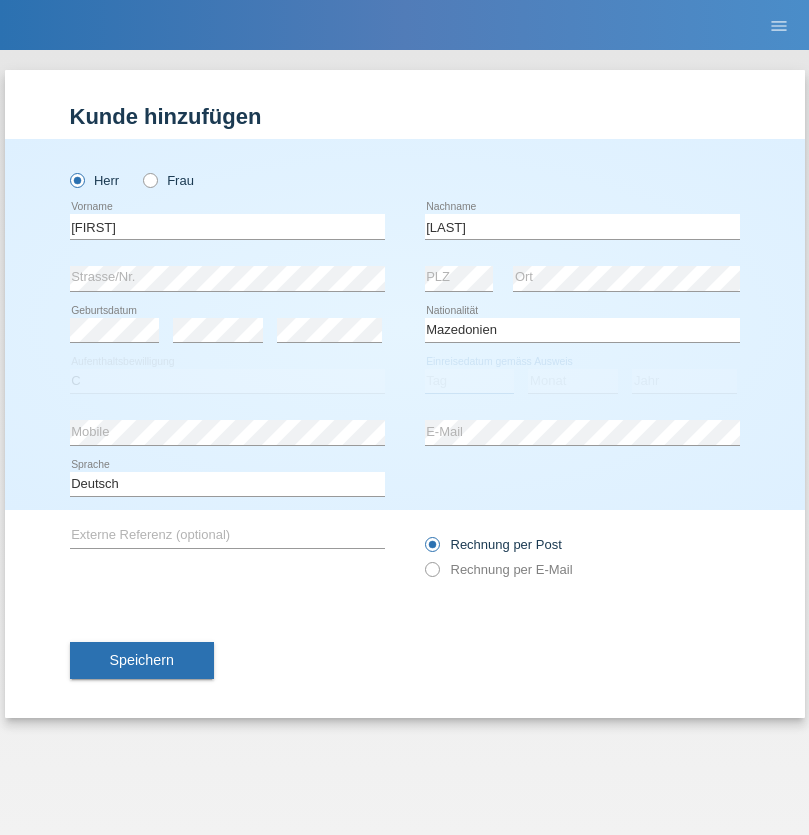select on "08" 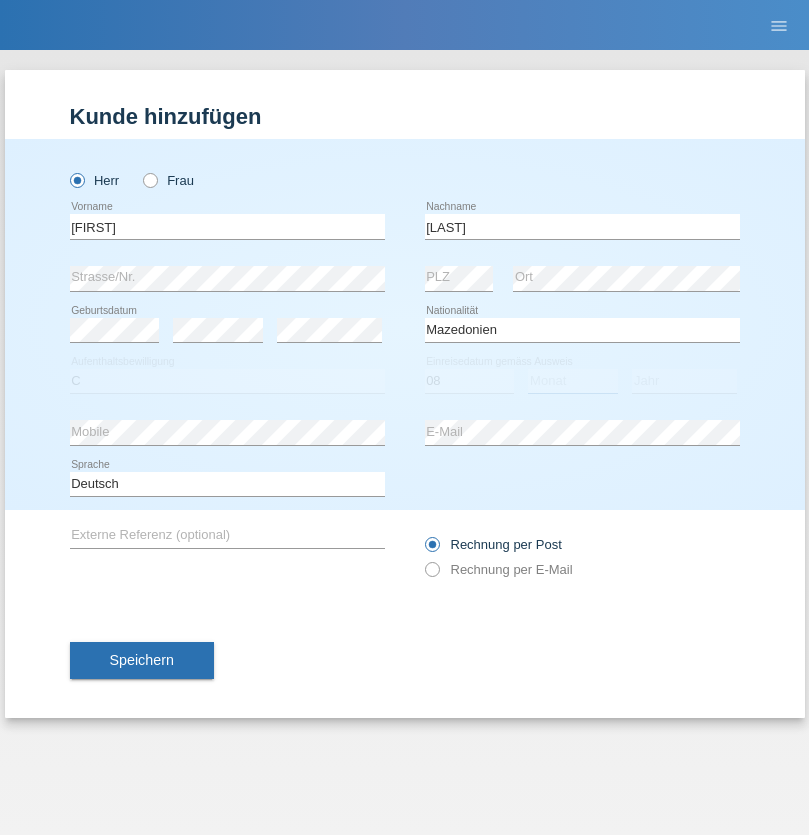 select on "11" 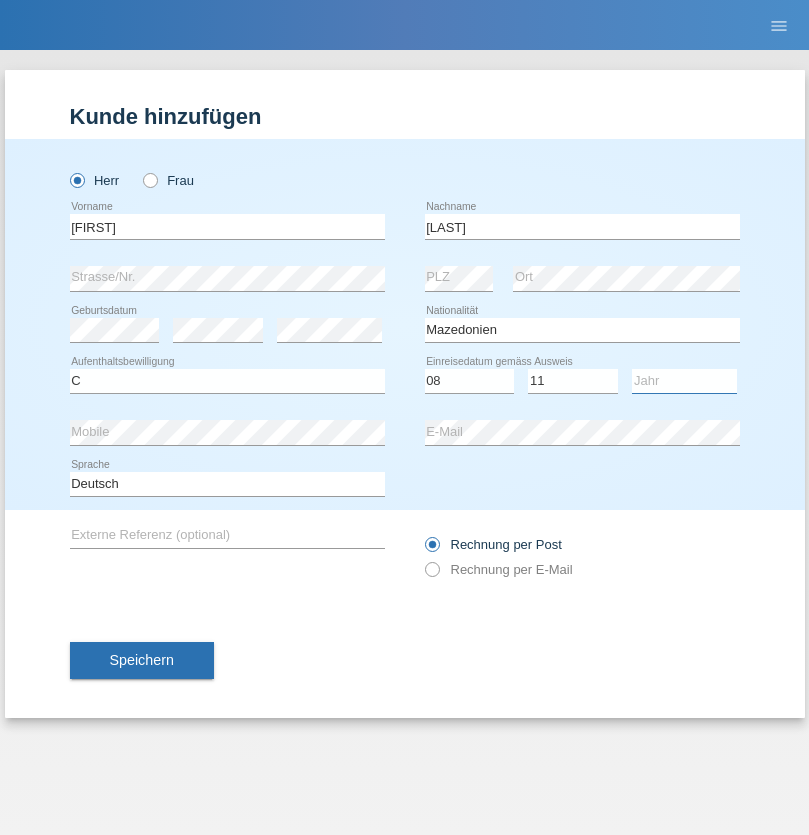 select on "2021" 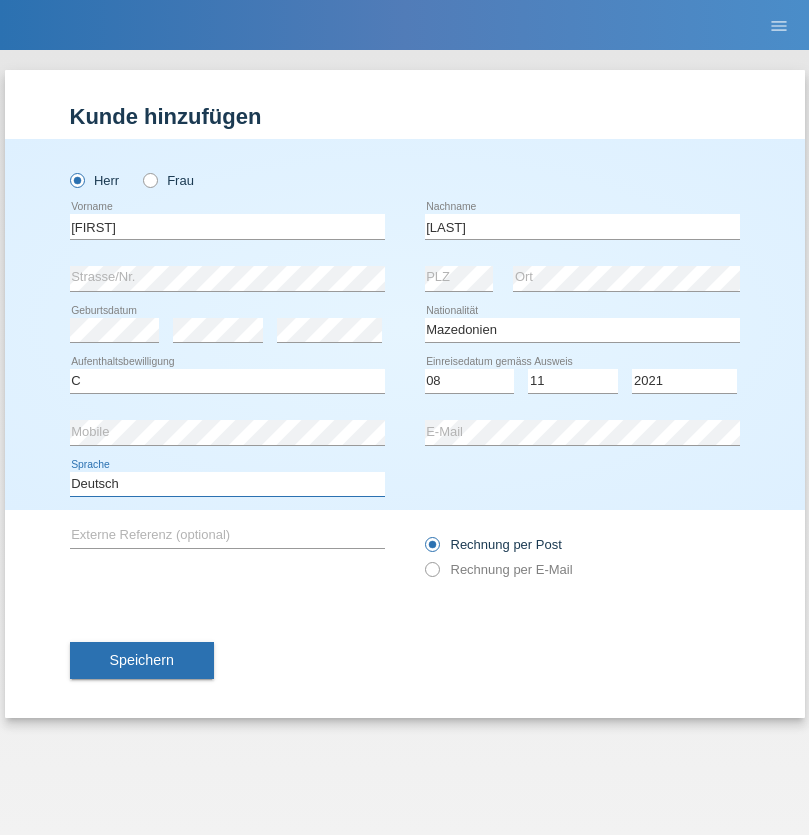 select on "en" 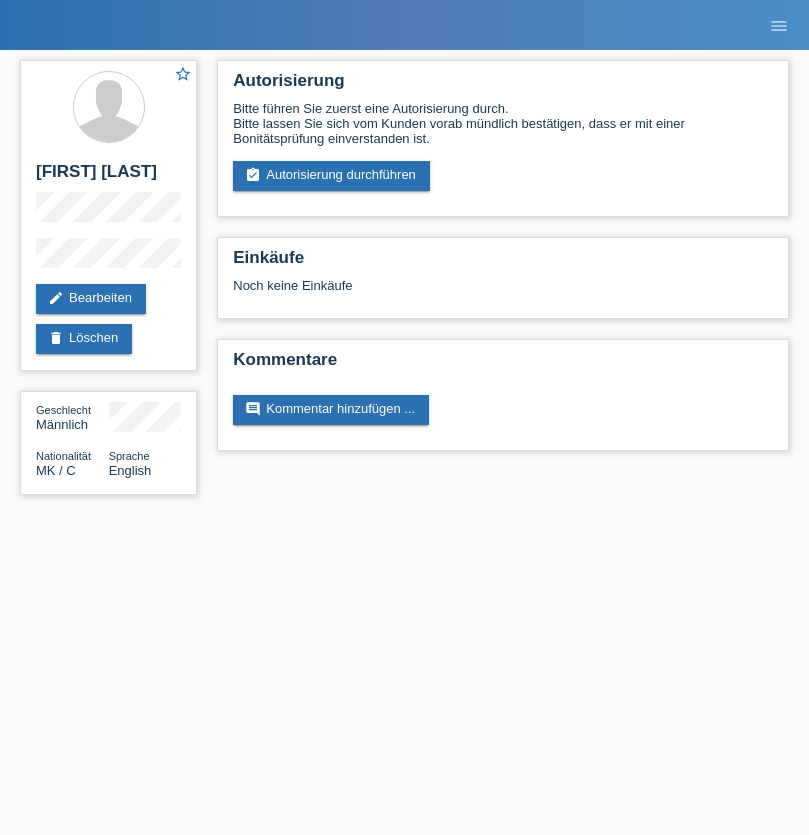 scroll, scrollTop: 0, scrollLeft: 0, axis: both 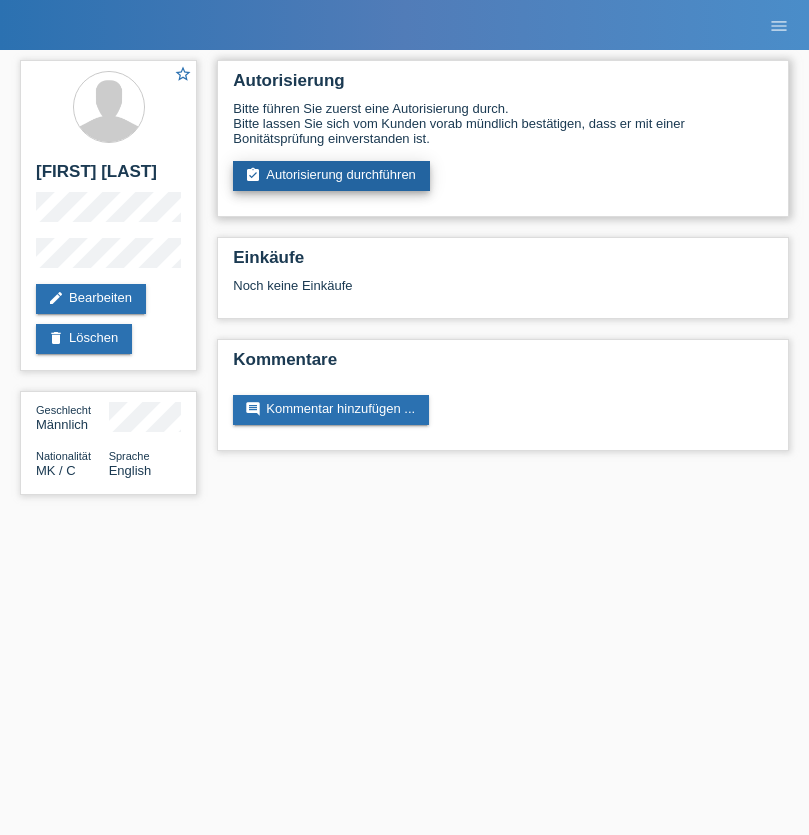 click on "assignment_turned_in  Autorisierung durchführen" at bounding box center (331, 176) 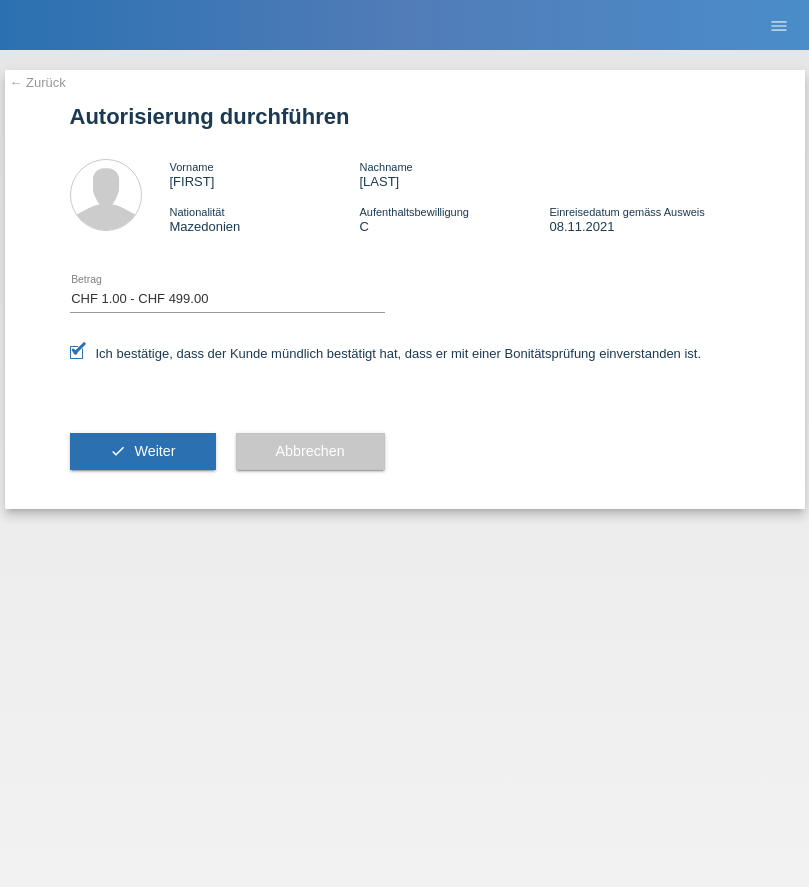 select on "1" 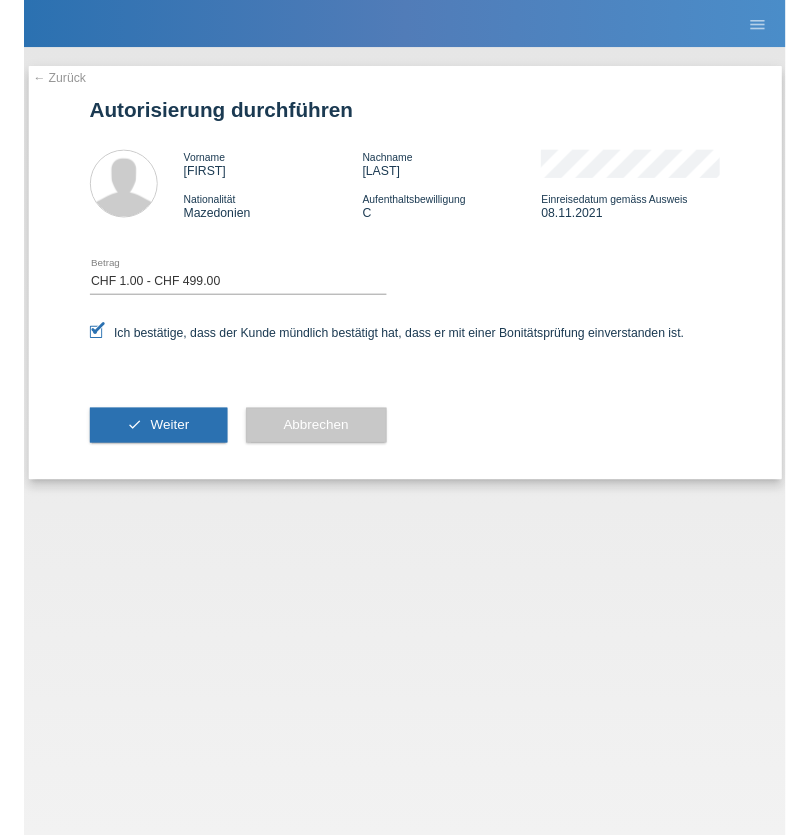 scroll, scrollTop: 0, scrollLeft: 0, axis: both 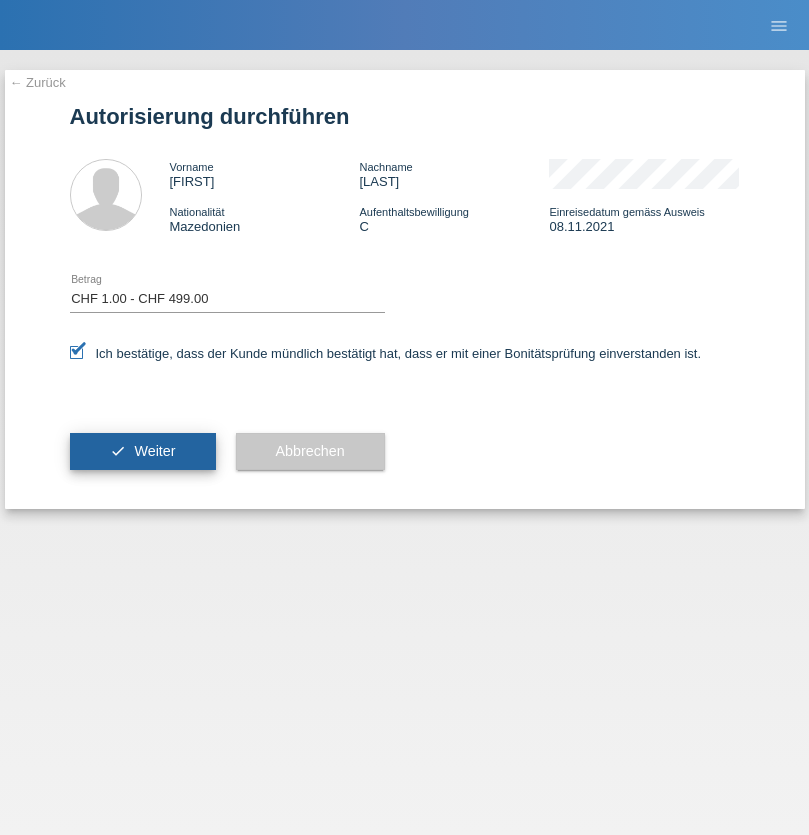 click on "Weiter" at bounding box center [154, 451] 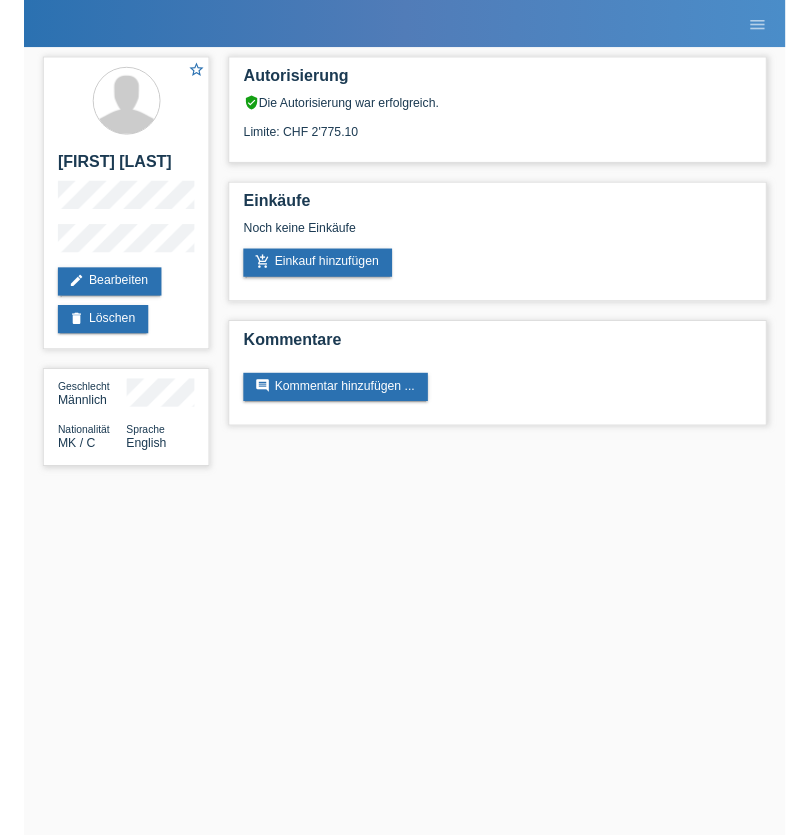 scroll, scrollTop: 0, scrollLeft: 0, axis: both 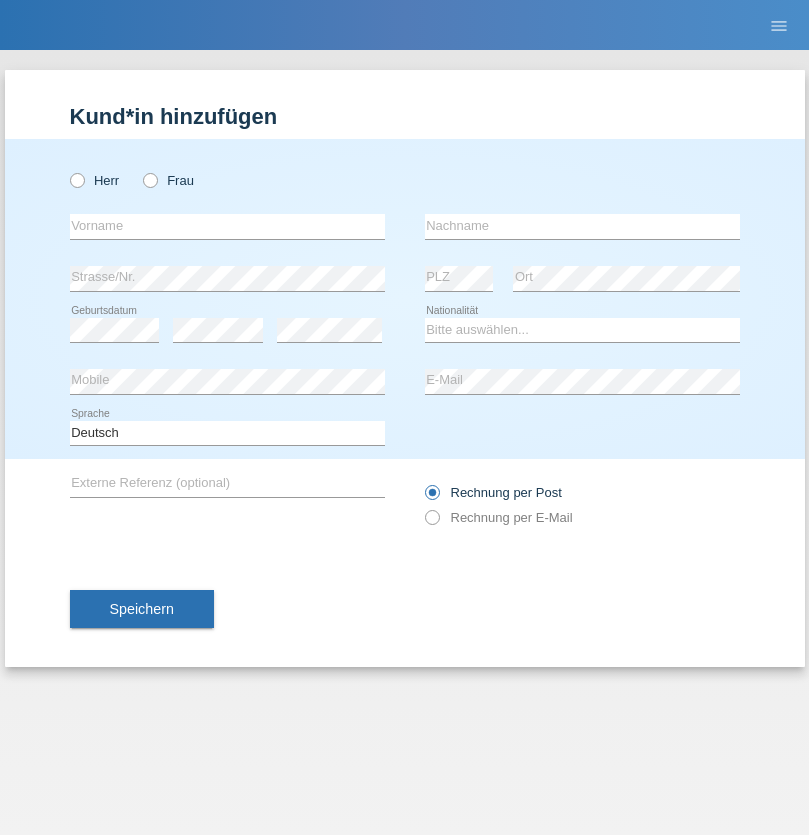 radio on "true" 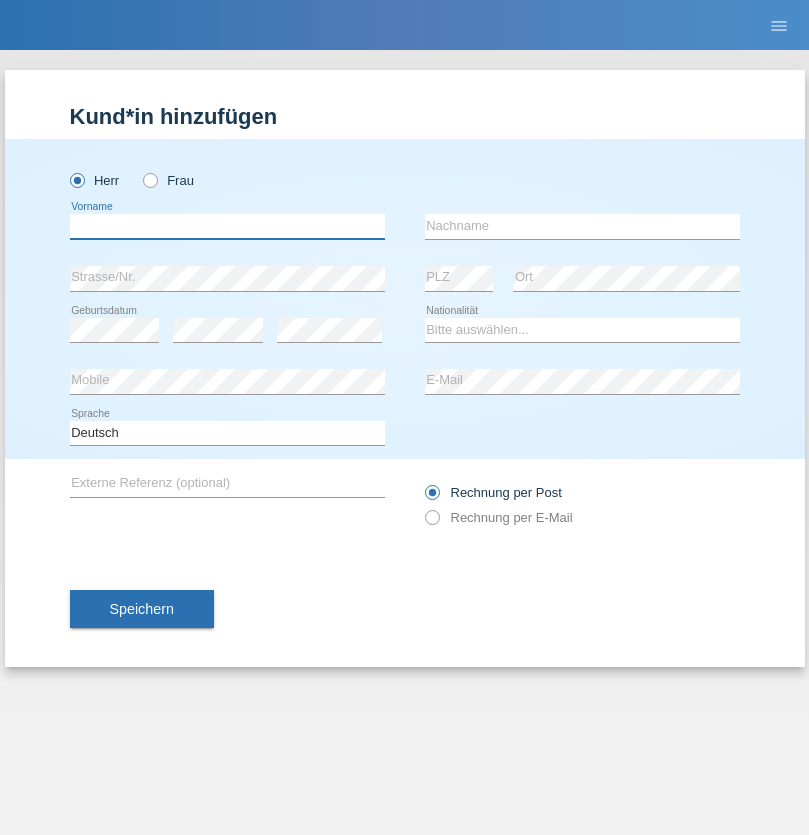 click at bounding box center (227, 226) 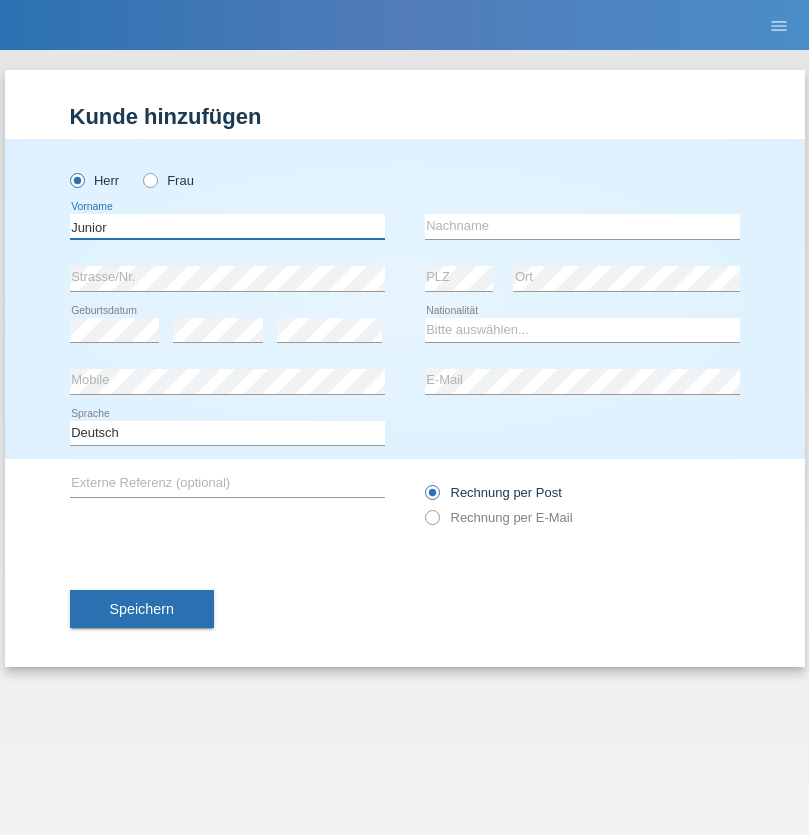type on "Junior" 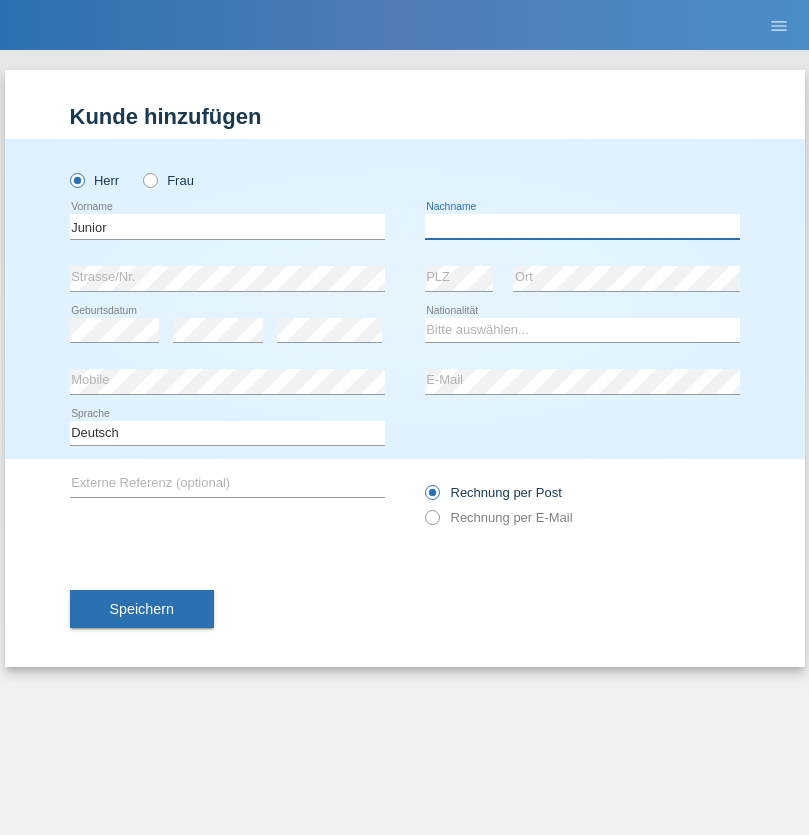 click at bounding box center [582, 226] 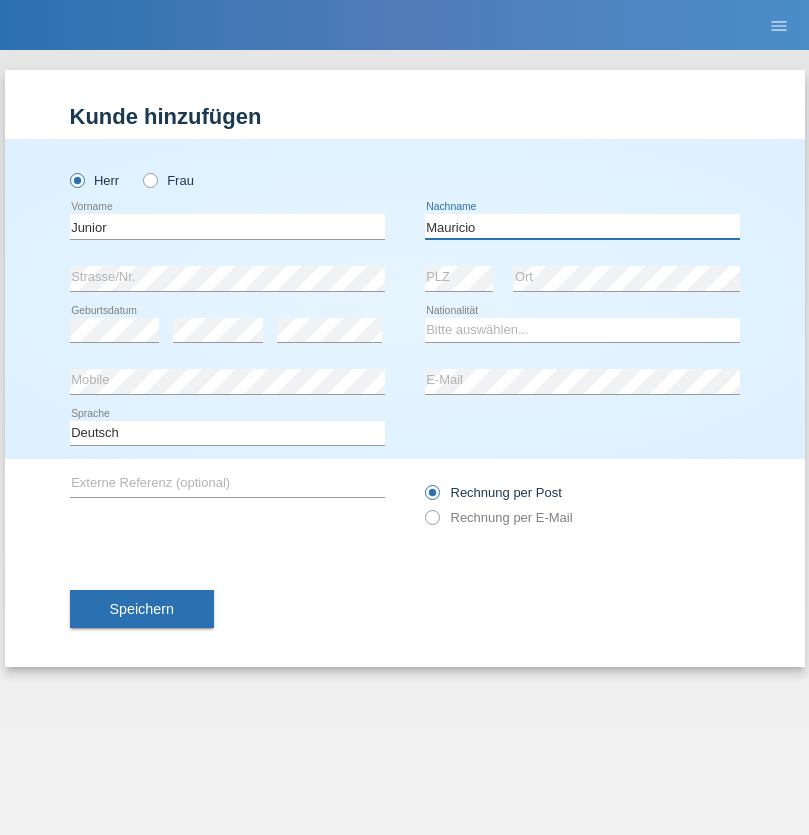type on "Mauricio" 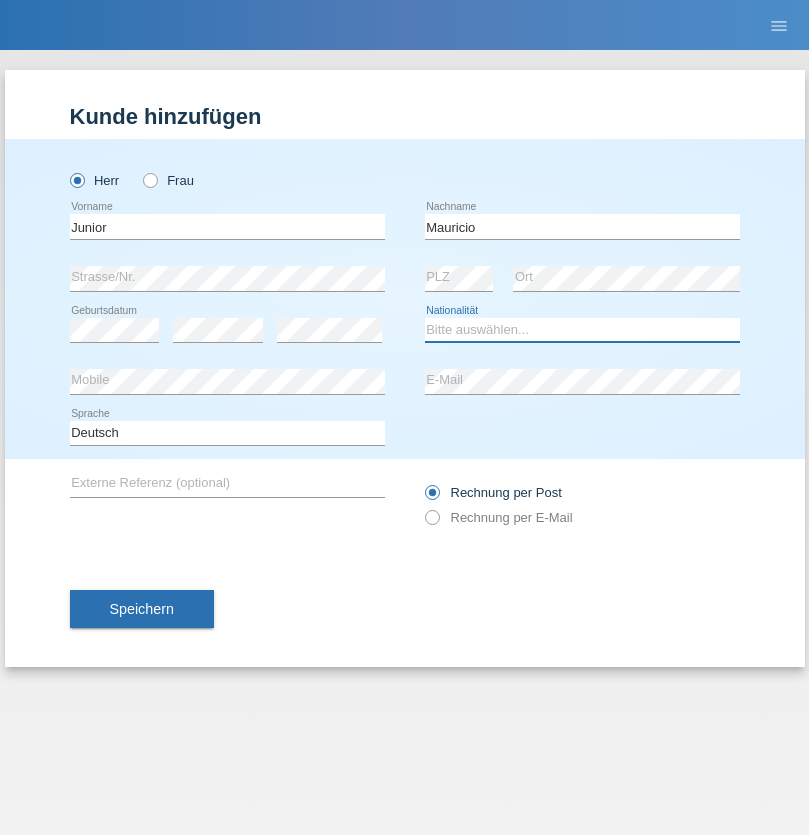 select on "CH" 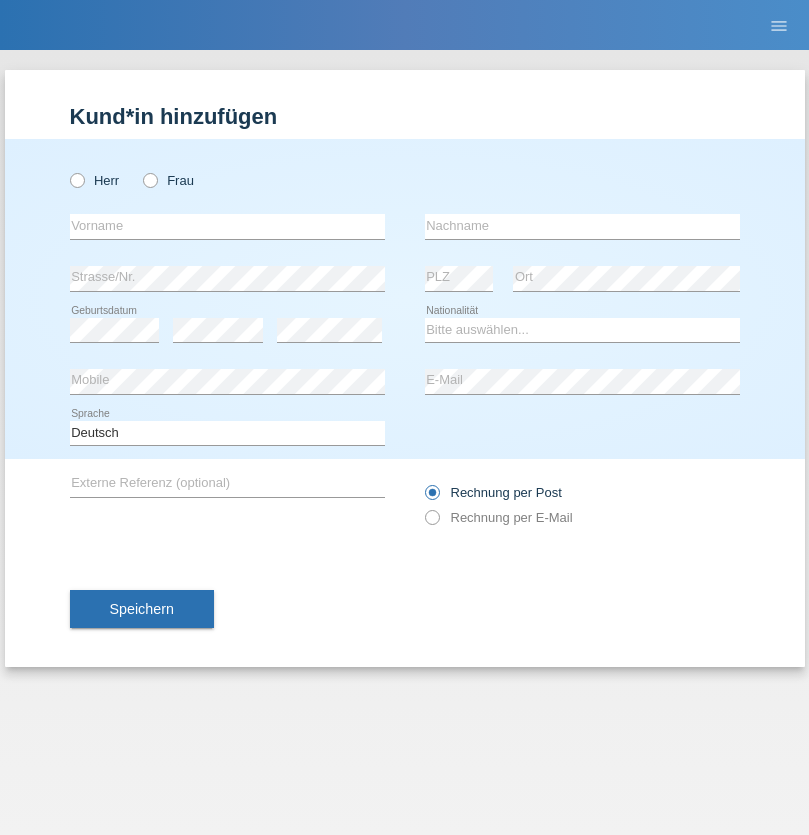 scroll, scrollTop: 0, scrollLeft: 0, axis: both 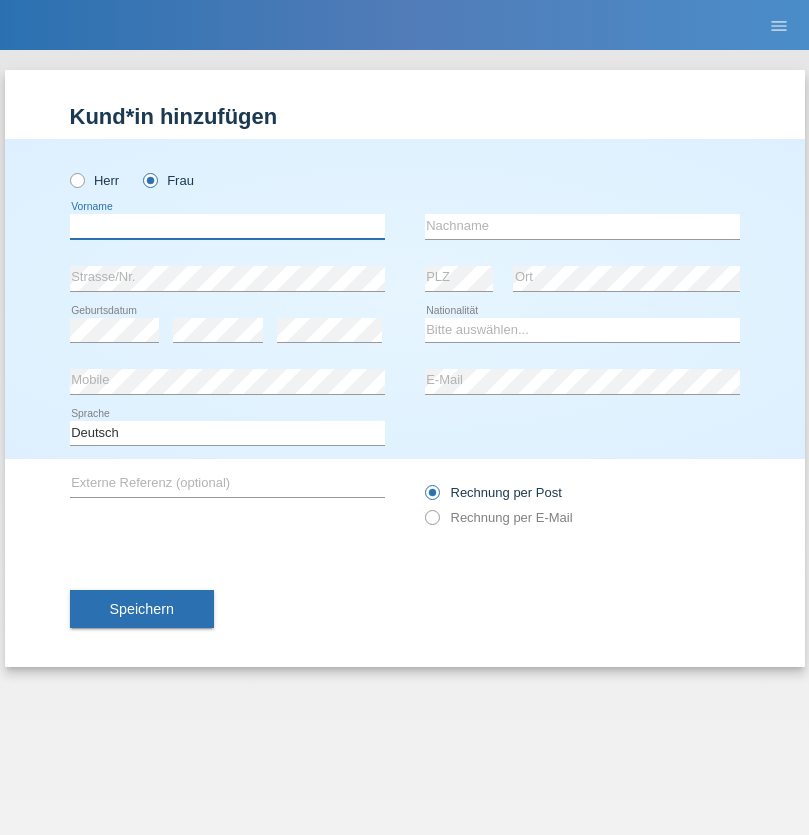 click at bounding box center [227, 226] 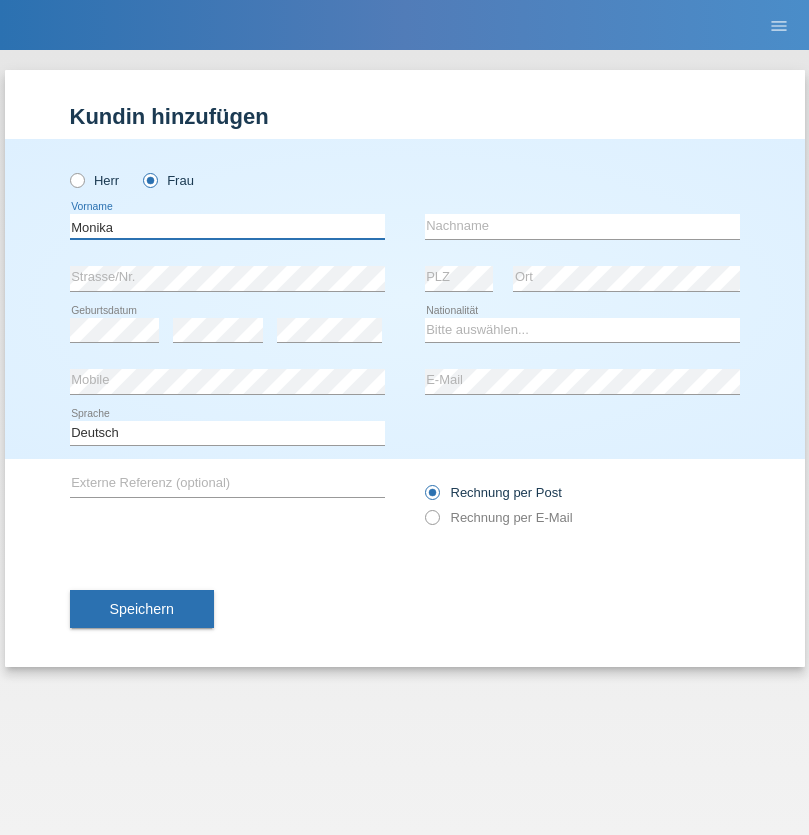 type on "Monika" 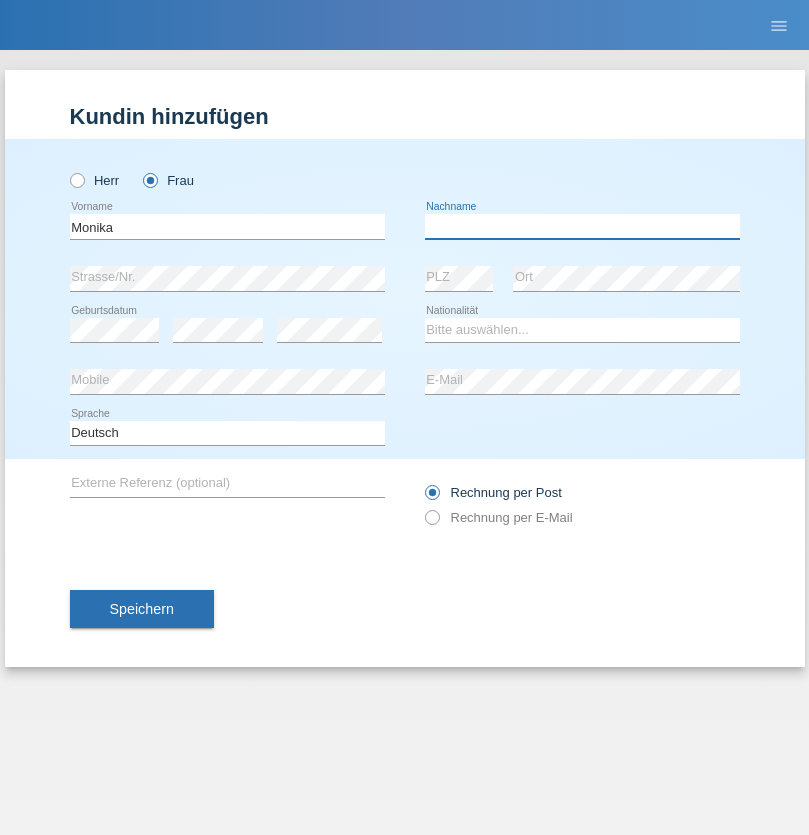 click at bounding box center [582, 226] 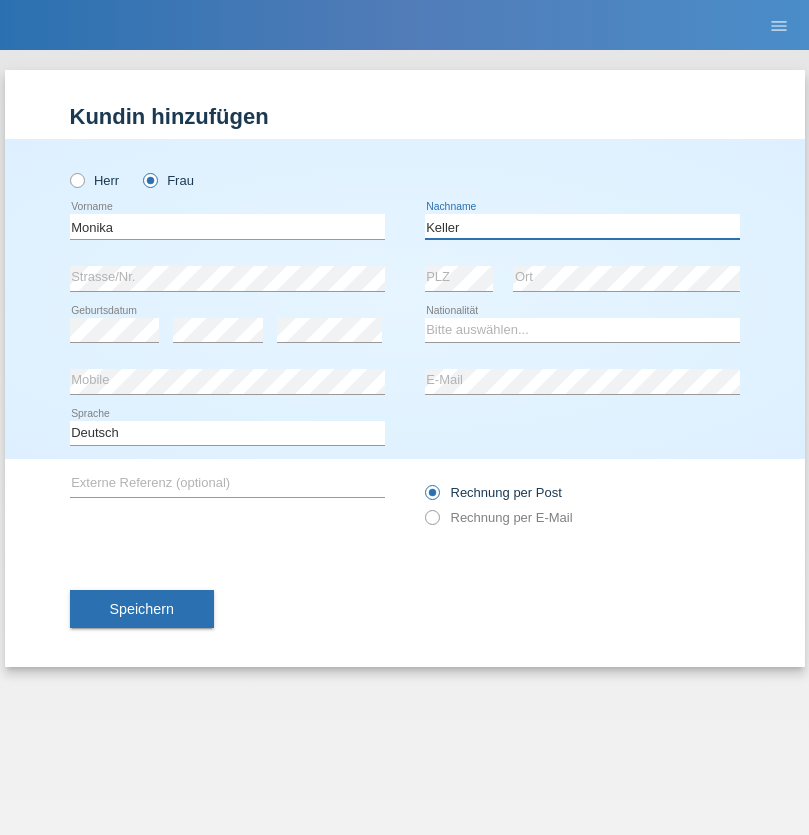 type on "Keller" 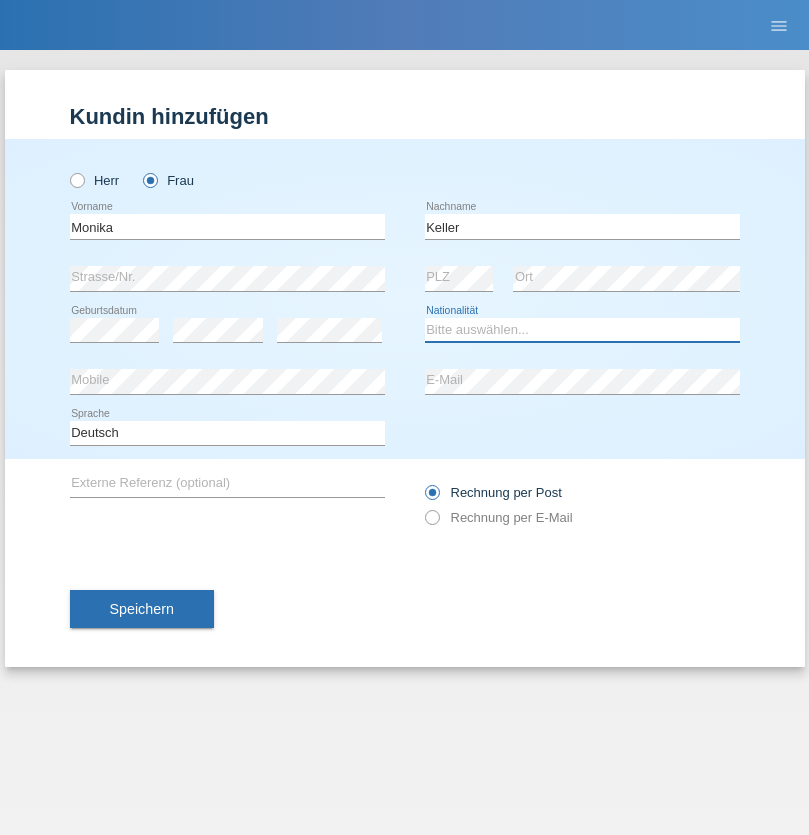select on "CH" 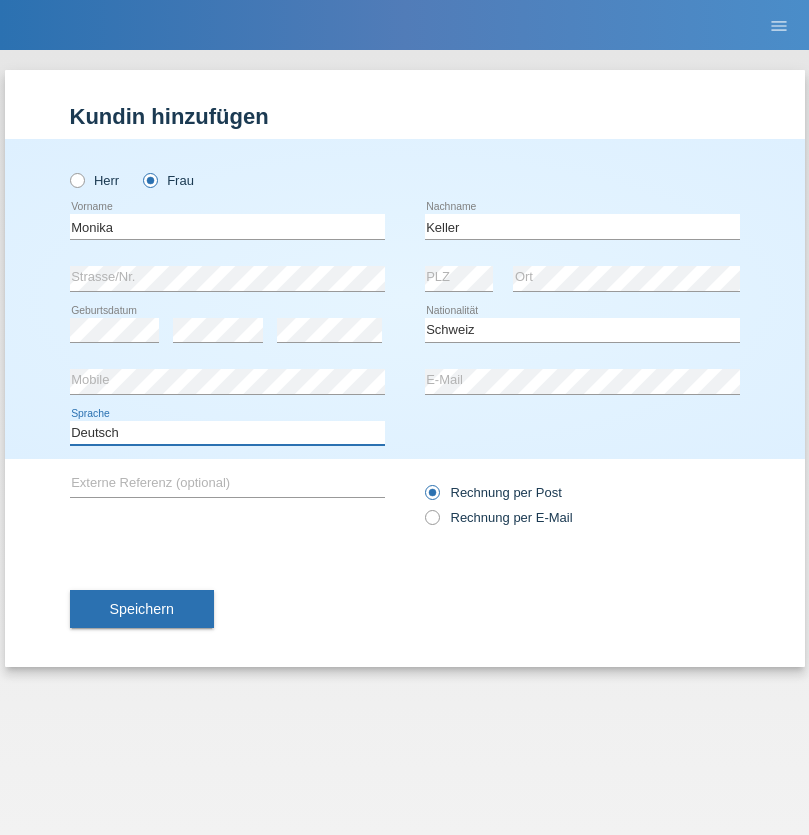 select on "en" 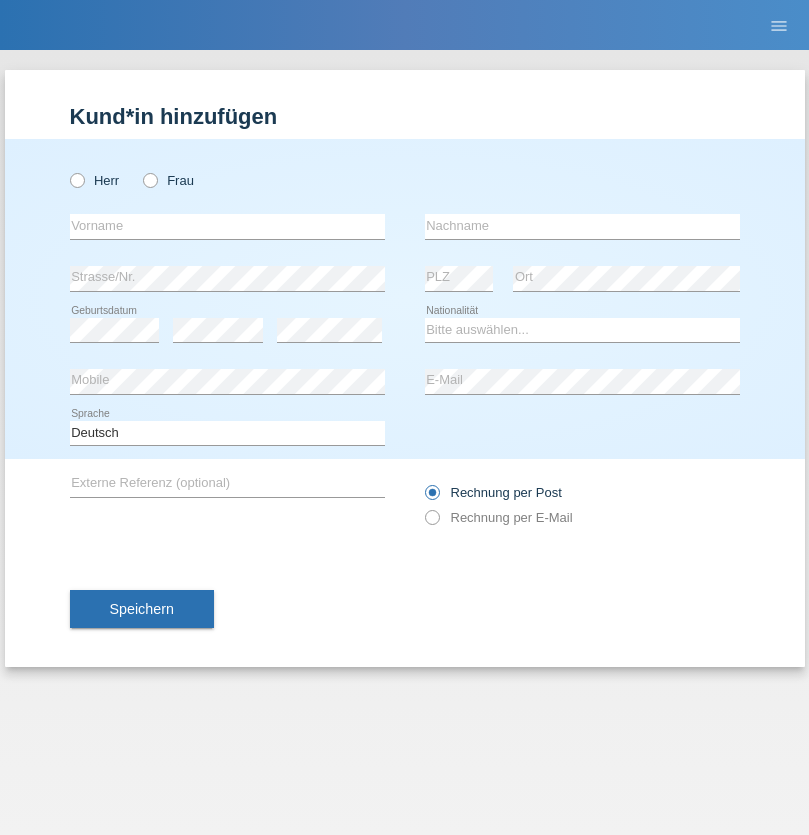 scroll, scrollTop: 0, scrollLeft: 0, axis: both 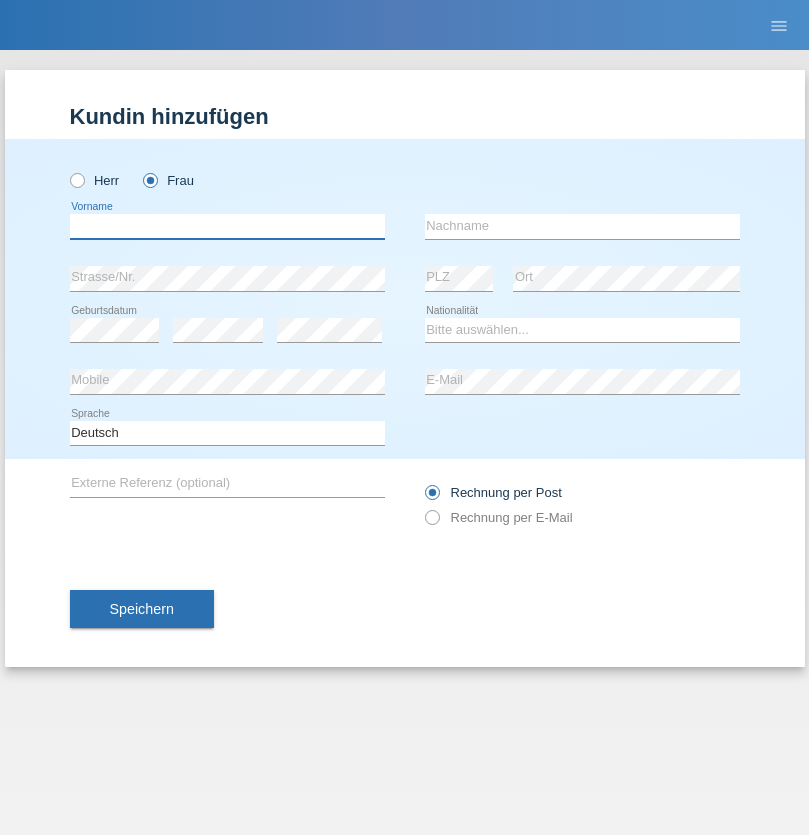 click at bounding box center [227, 226] 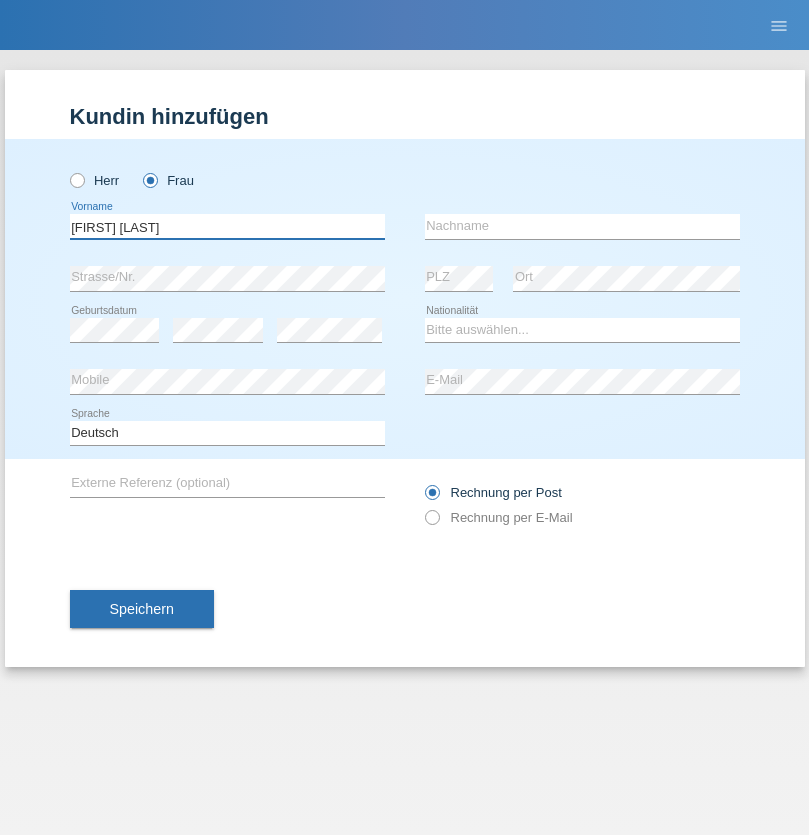 type on "[FIRST] [LAST]" 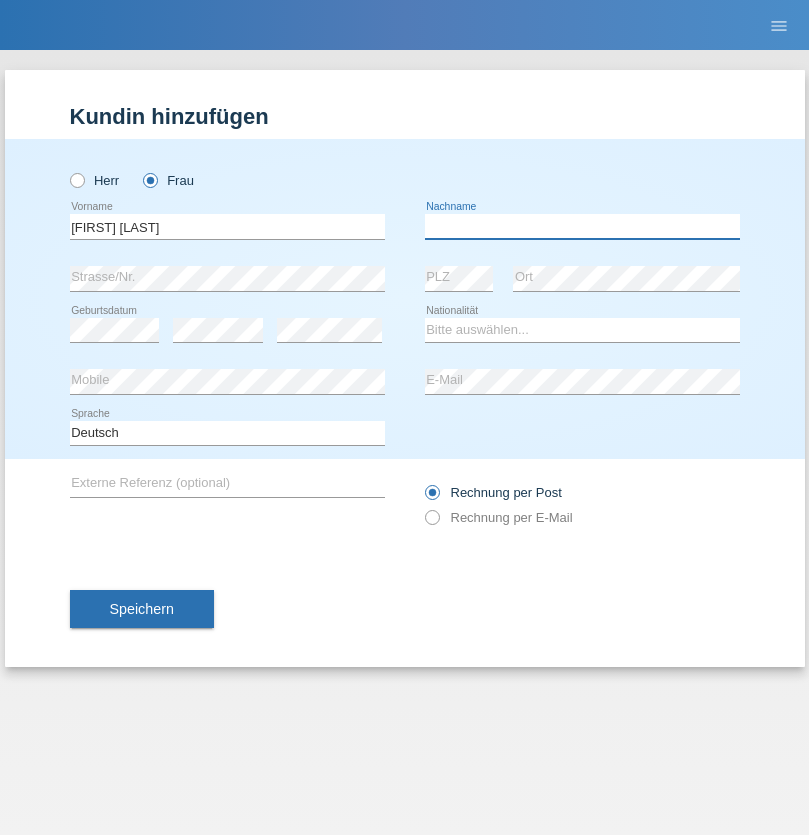 click at bounding box center (582, 226) 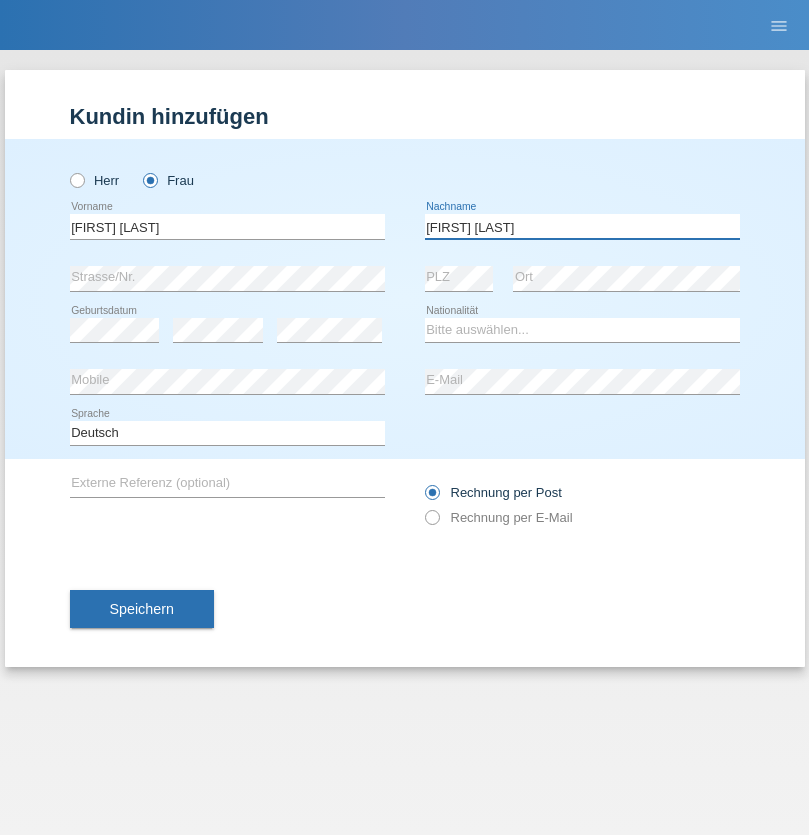 type on "Knusel Campillo" 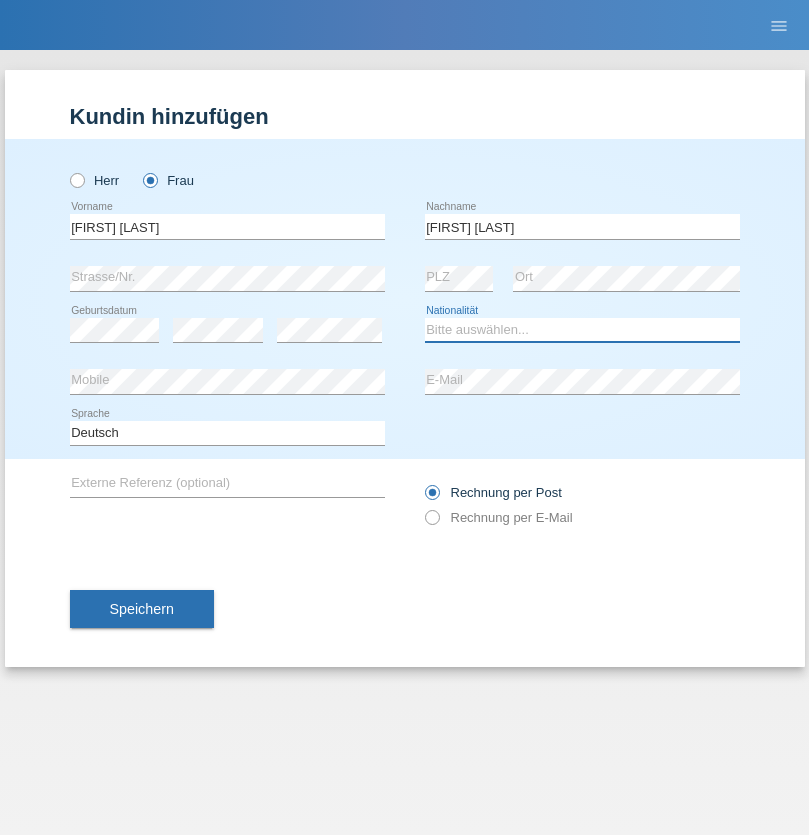 select on "CH" 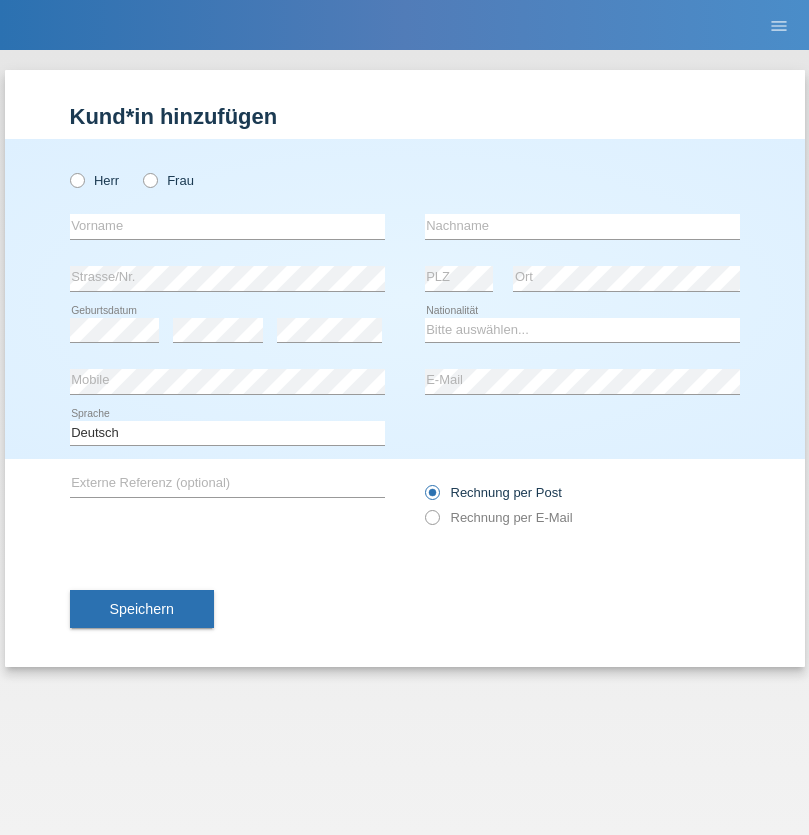 scroll, scrollTop: 0, scrollLeft: 0, axis: both 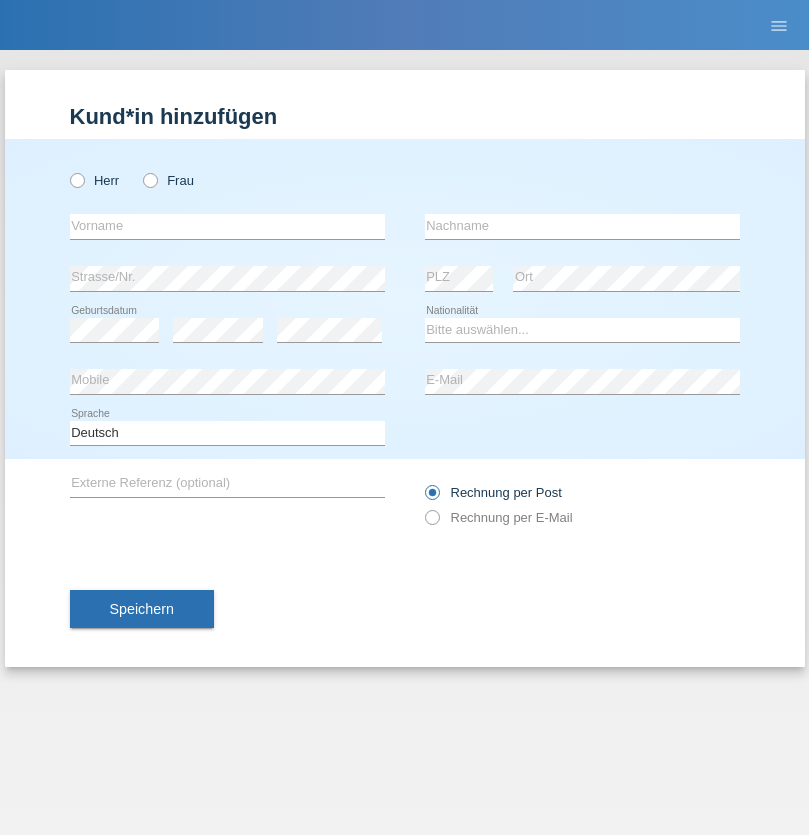 radio on "true" 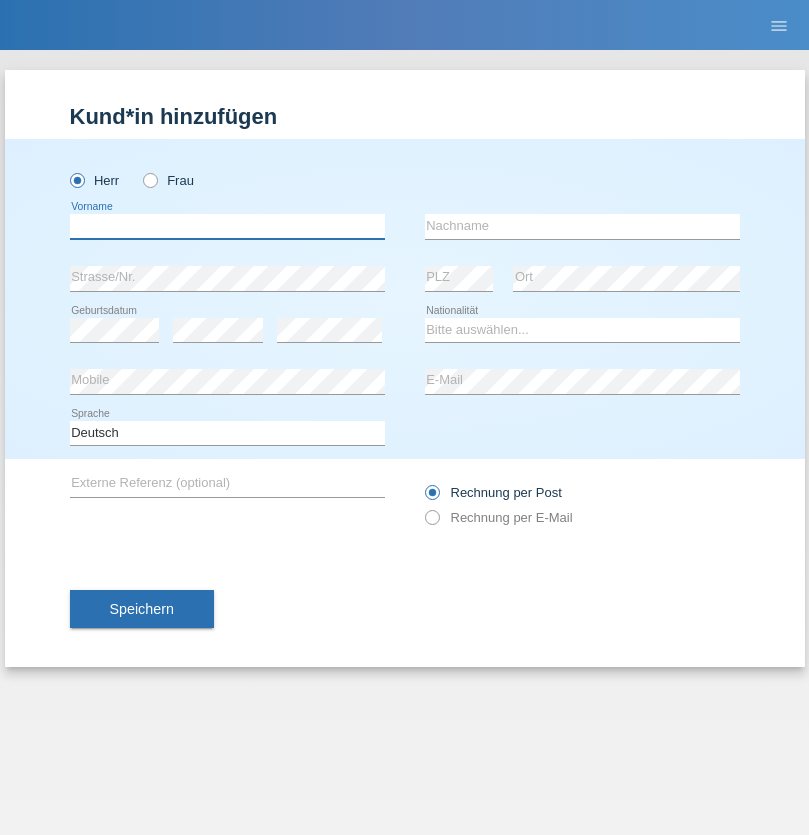 click at bounding box center [227, 226] 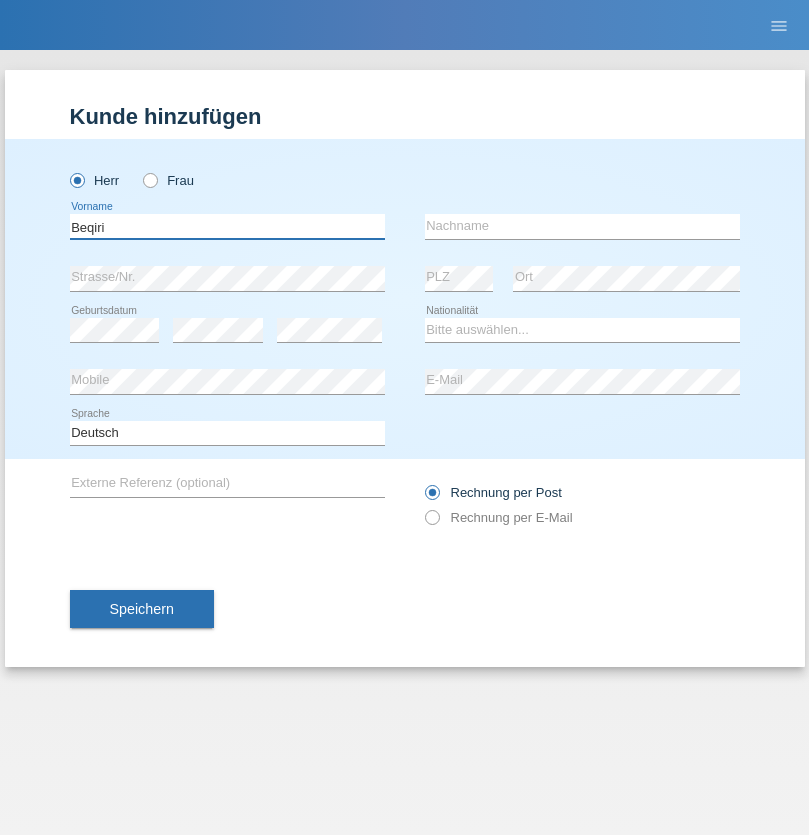 type on "Beqiri" 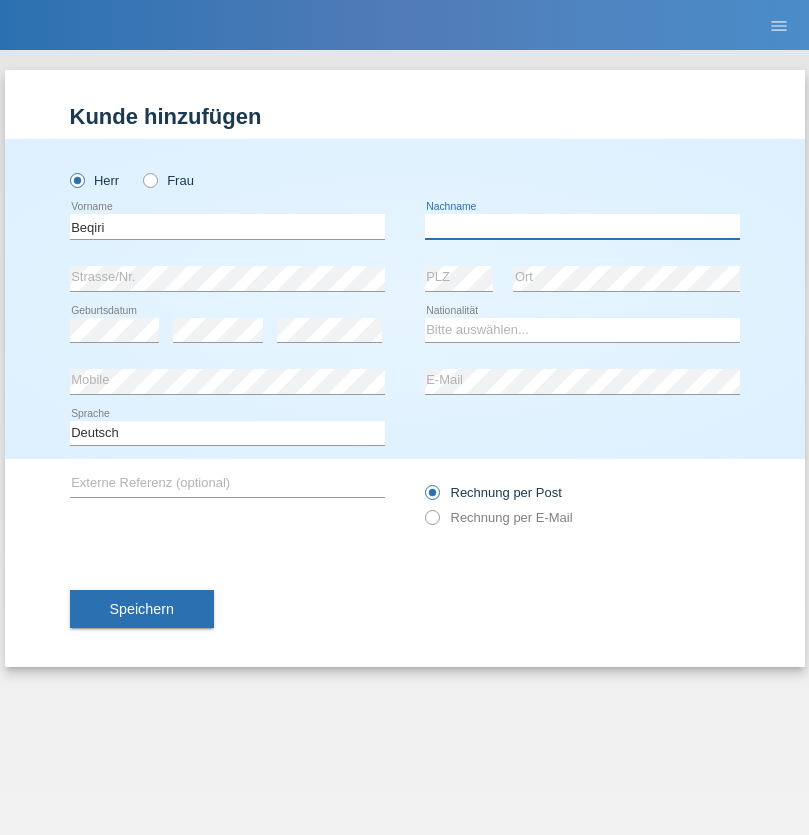 click at bounding box center [582, 226] 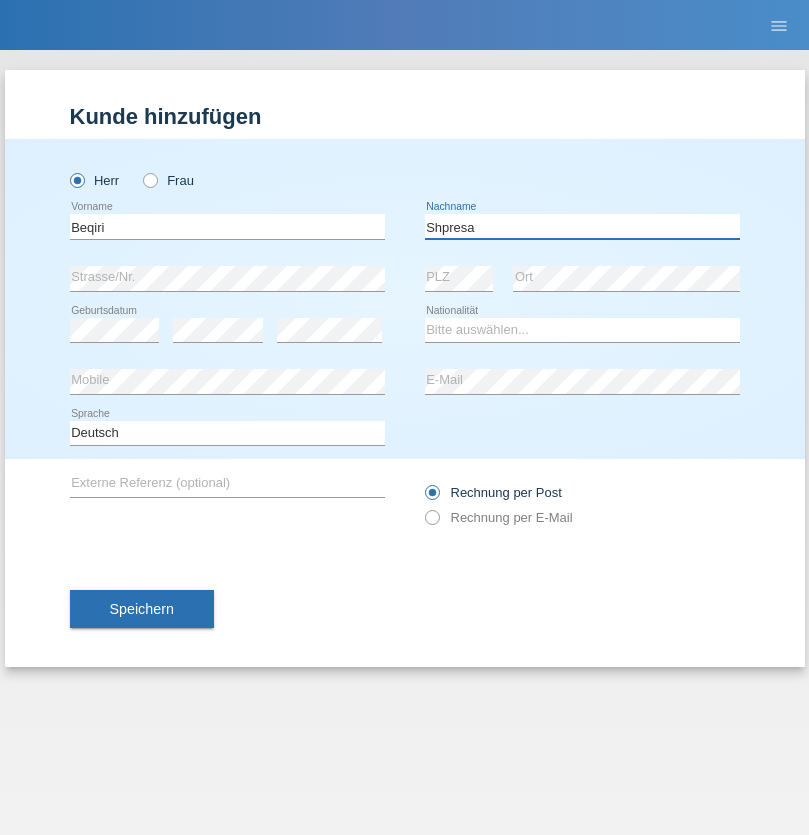 type on "Shpresa" 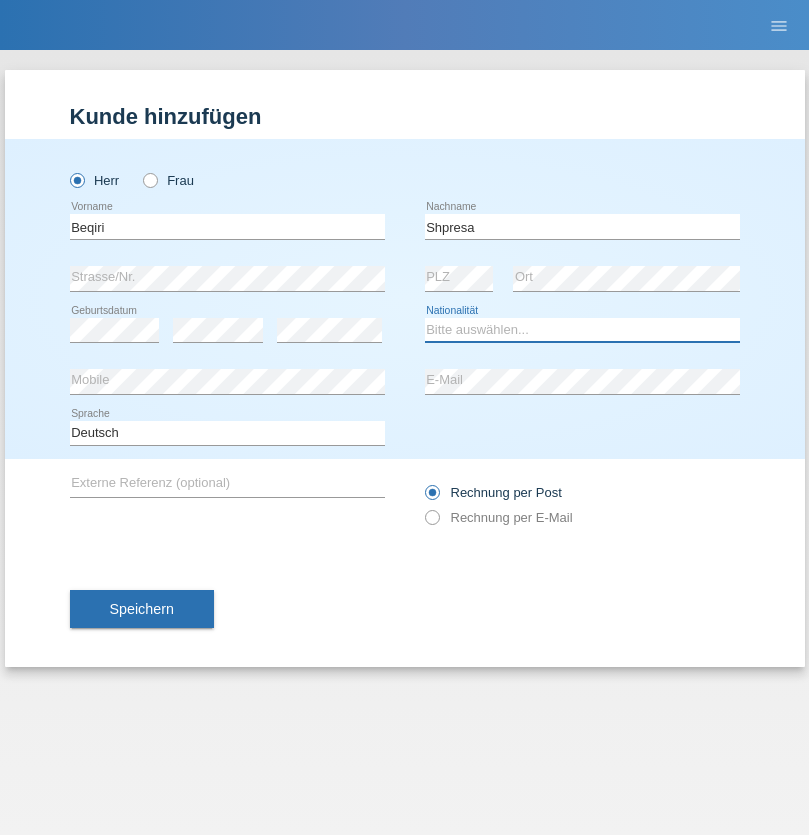 select on "XK" 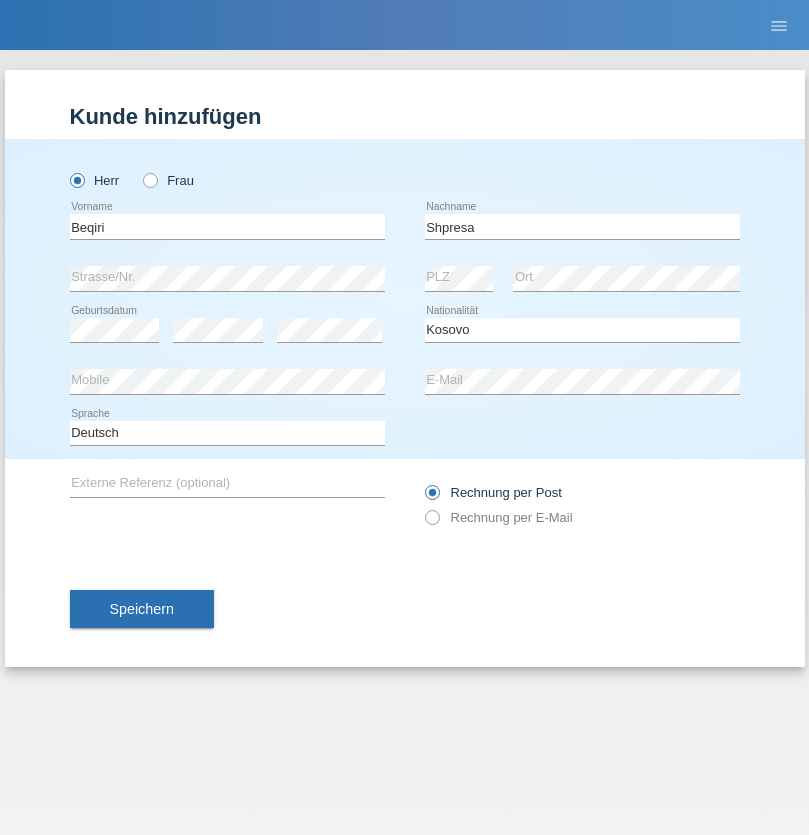 select on "C" 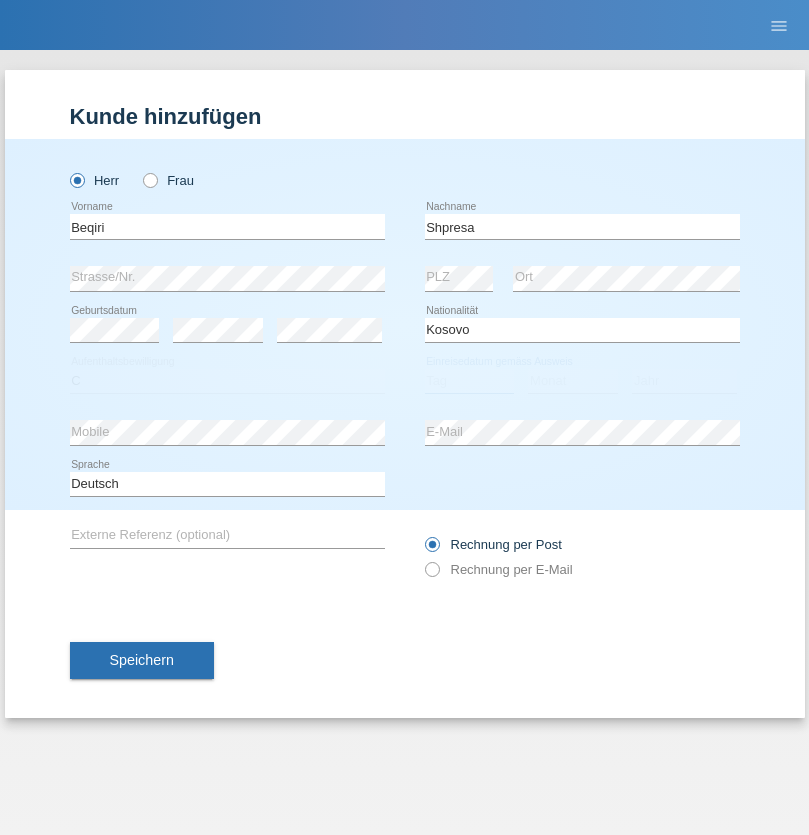select on "08" 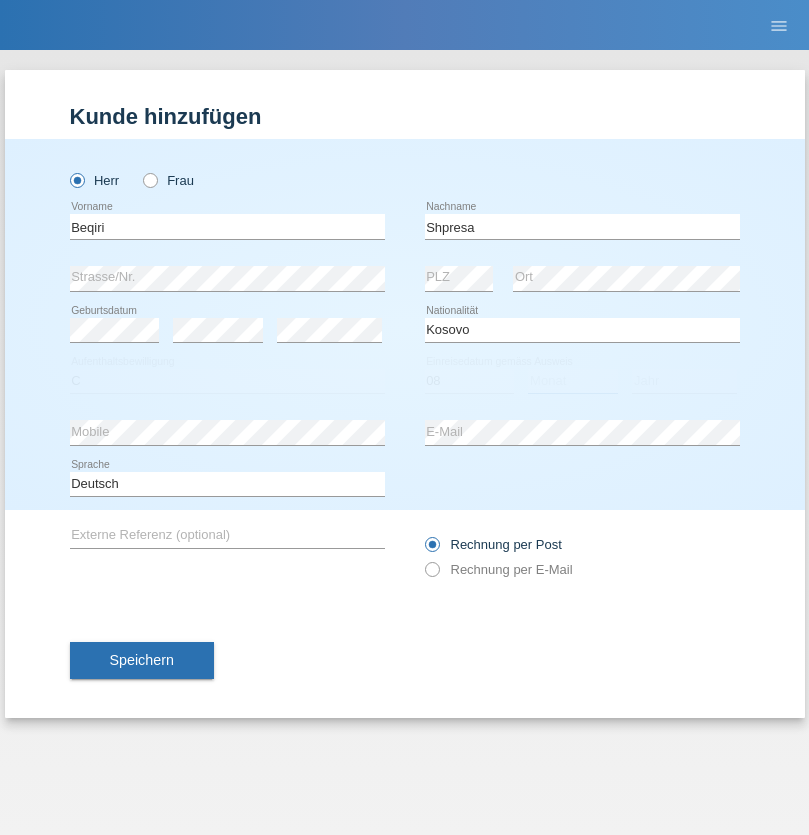 select on "02" 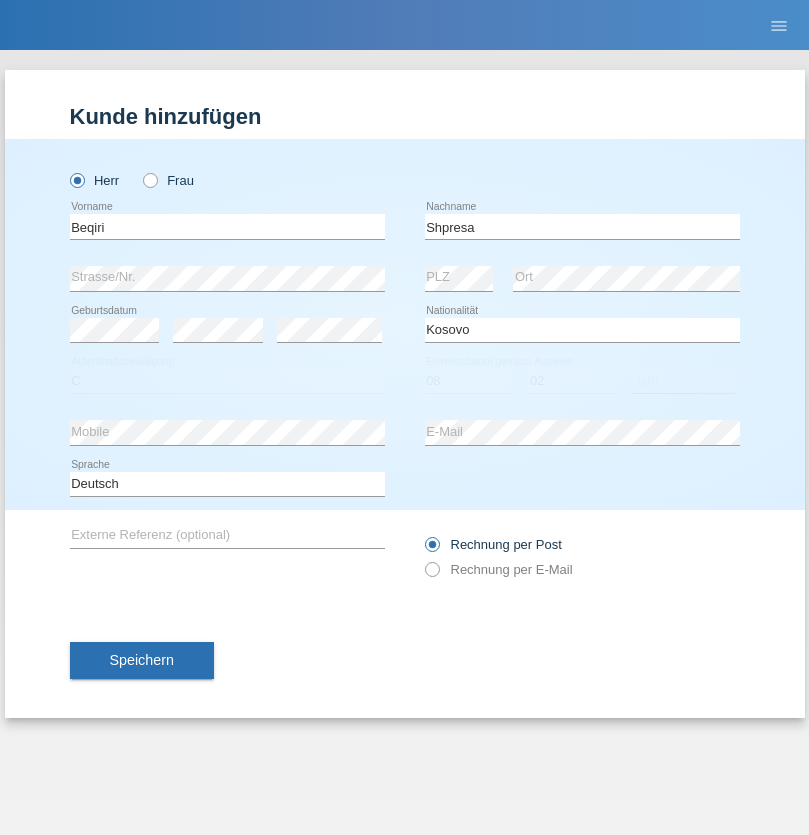 select on "1979" 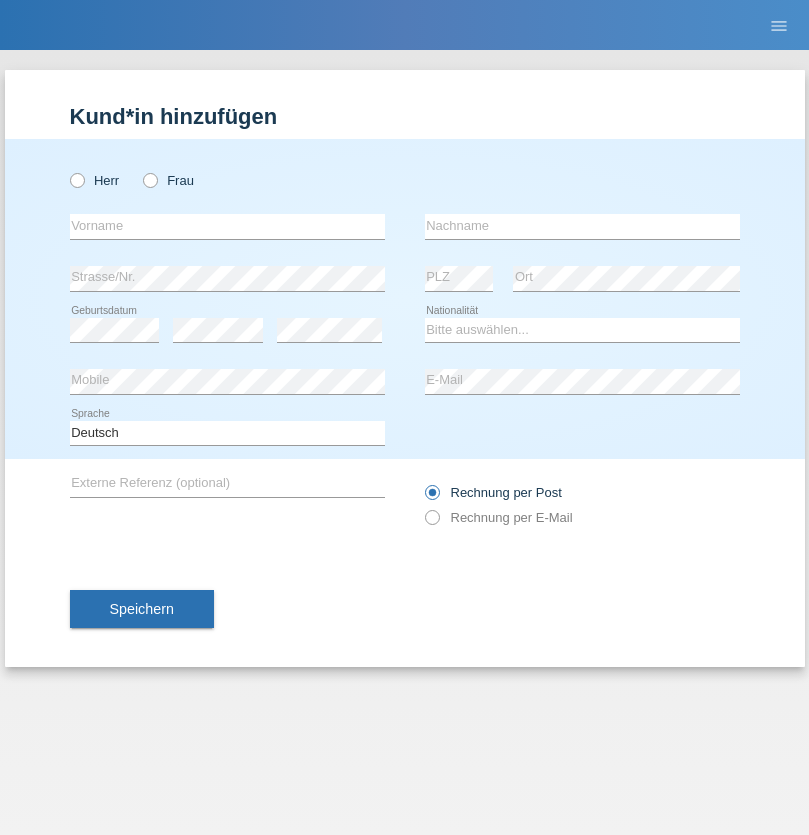 scroll, scrollTop: 0, scrollLeft: 0, axis: both 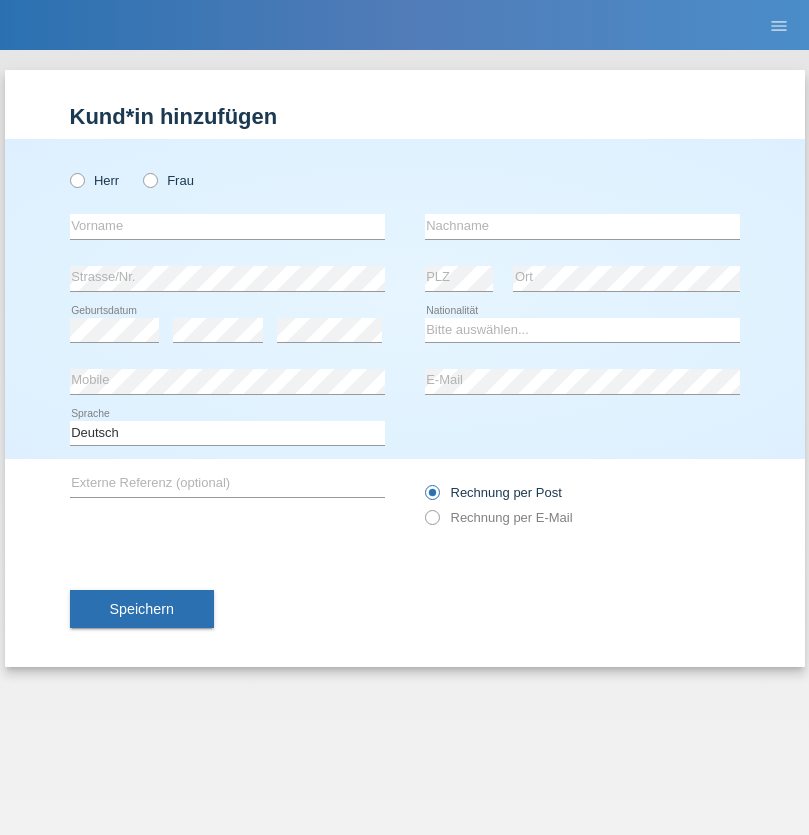 radio on "true" 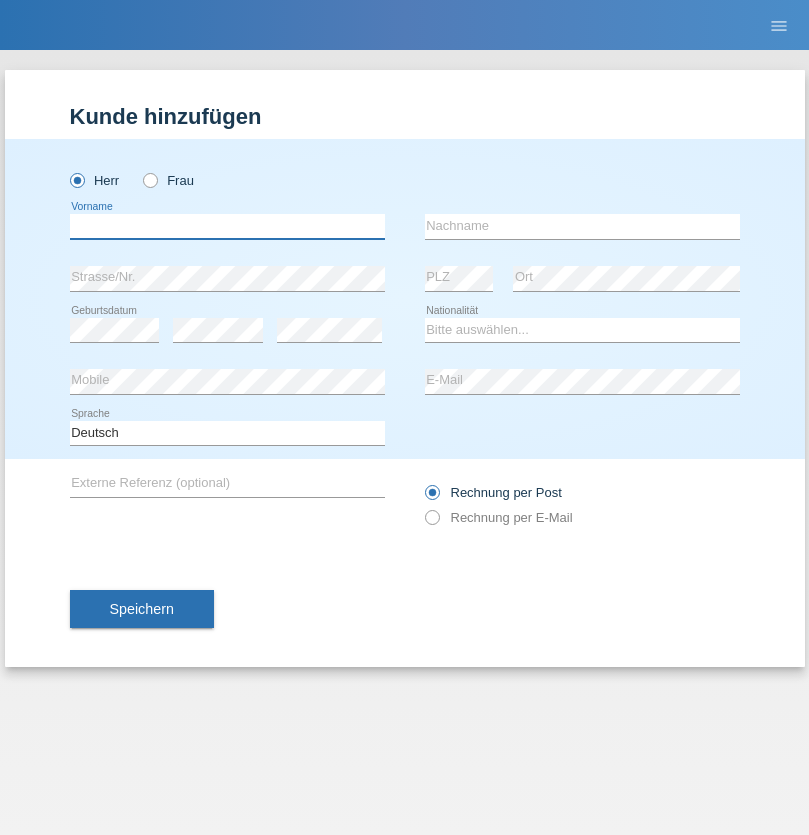 click at bounding box center (227, 226) 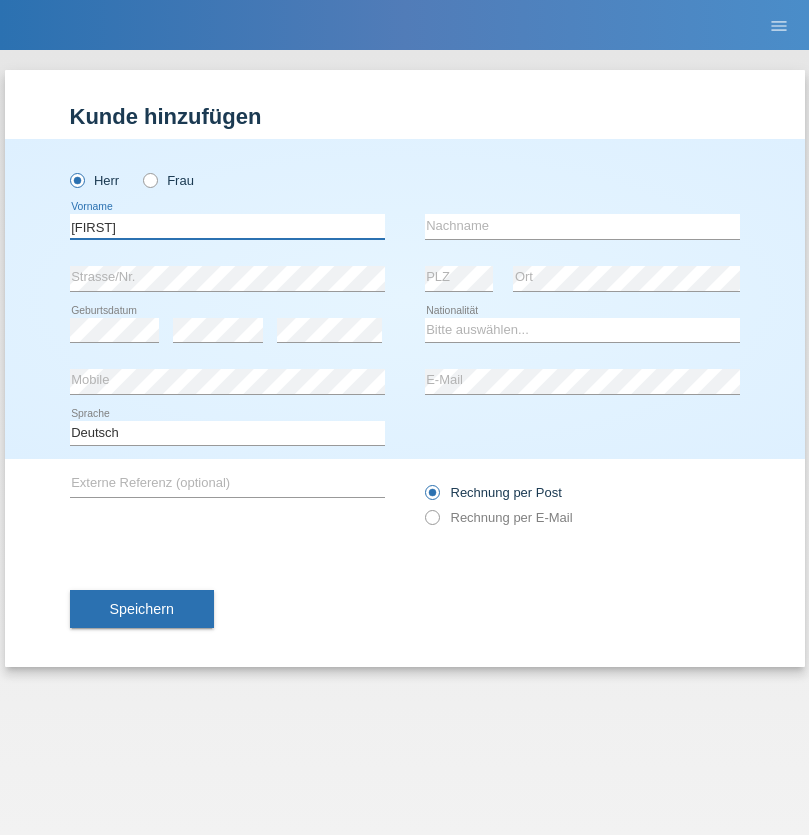 type on "[FIRST]" 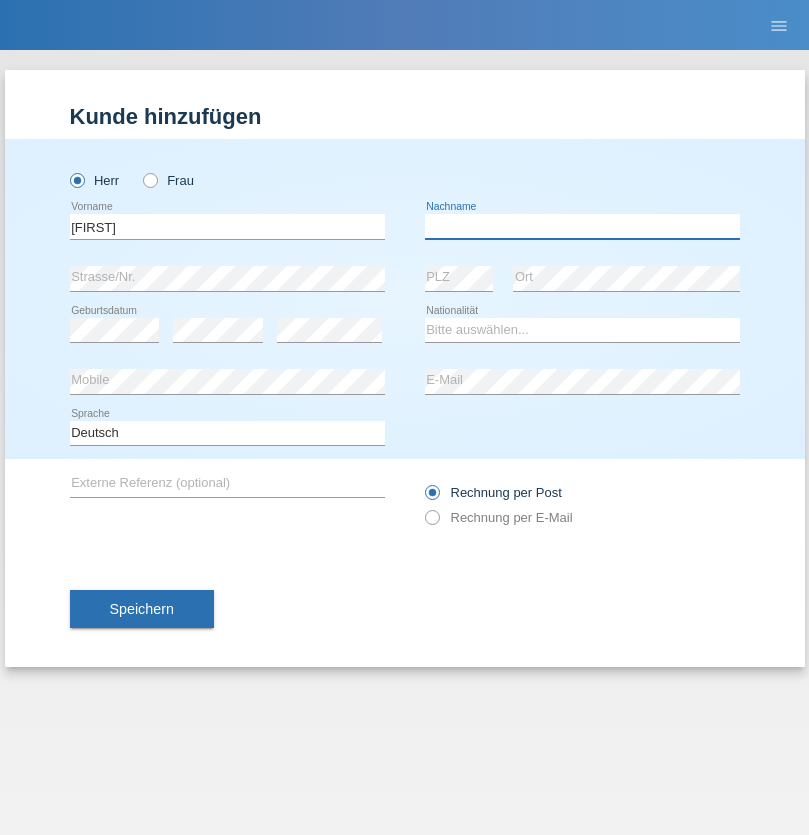click at bounding box center [582, 226] 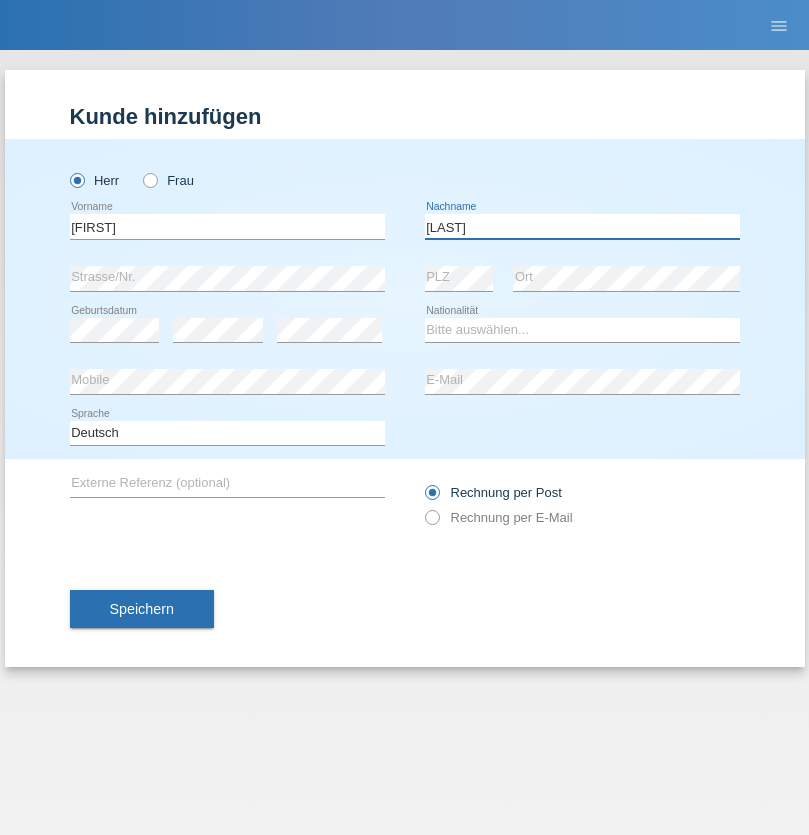 type on "[LAST]" 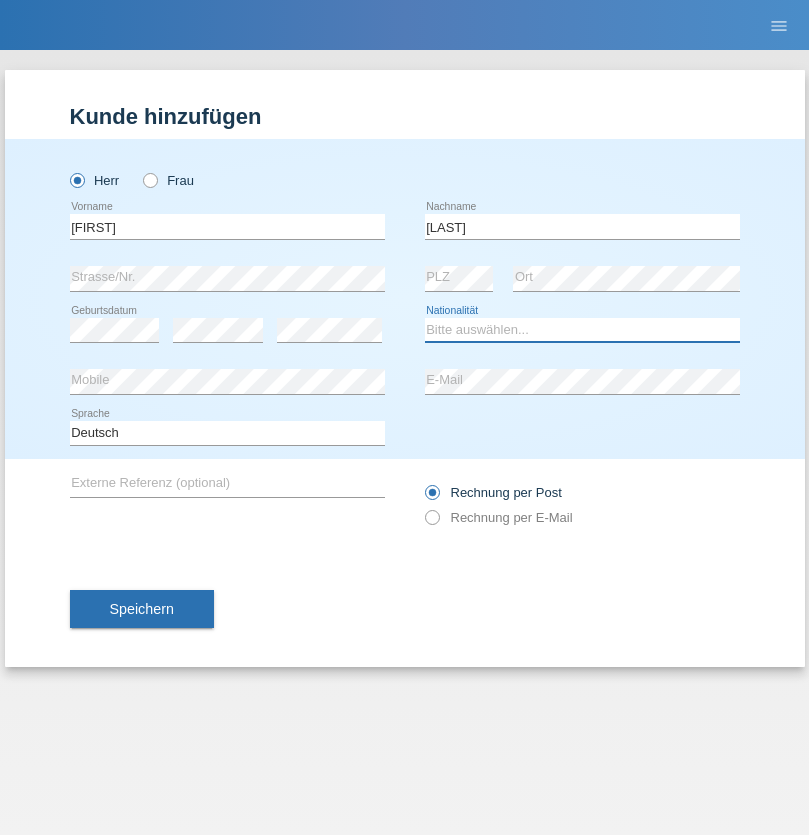 select on "CH" 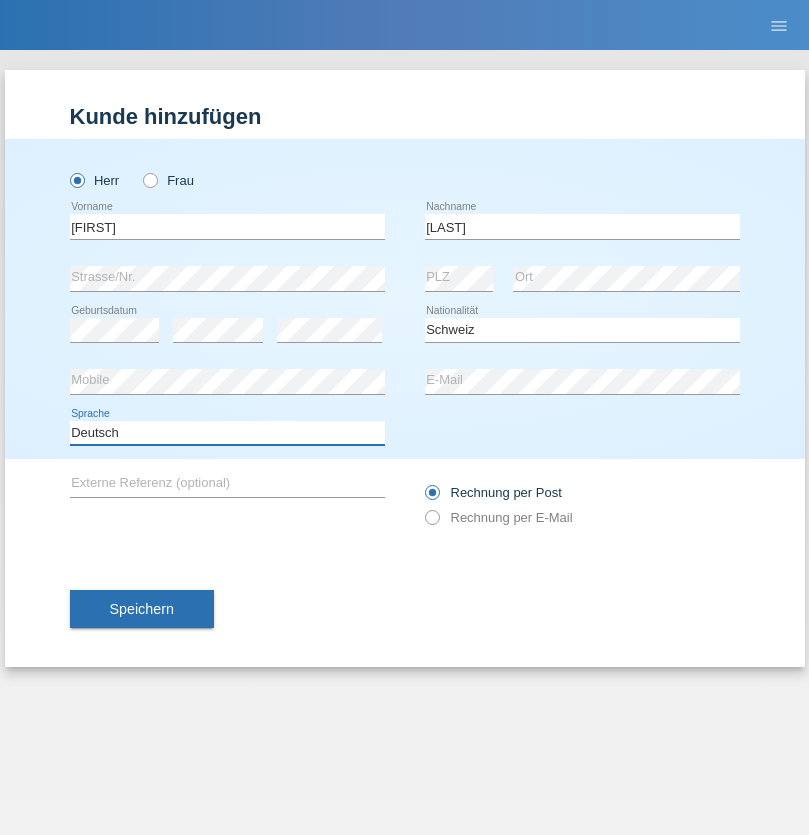 select on "en" 